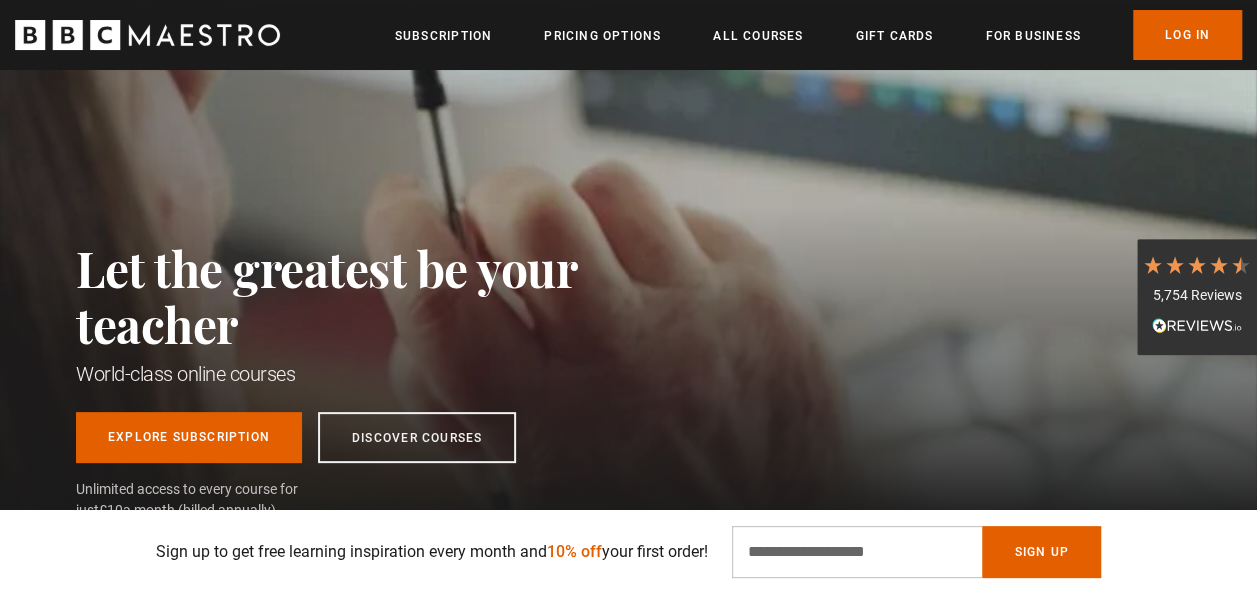 scroll, scrollTop: 80, scrollLeft: 0, axis: vertical 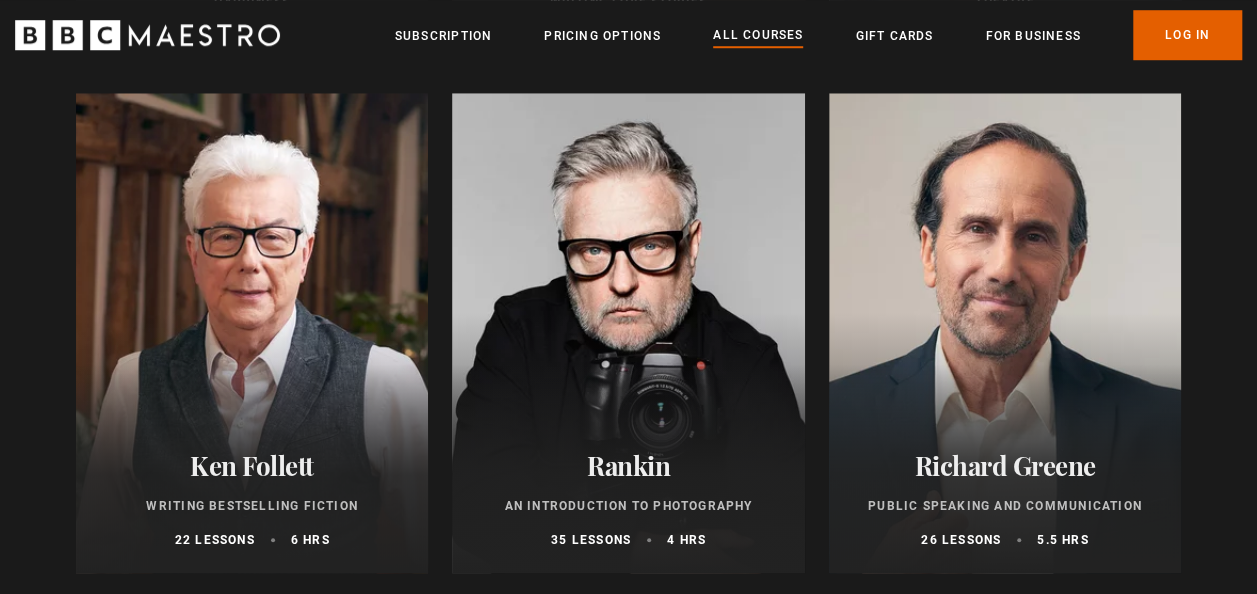 click at bounding box center (628, 333) 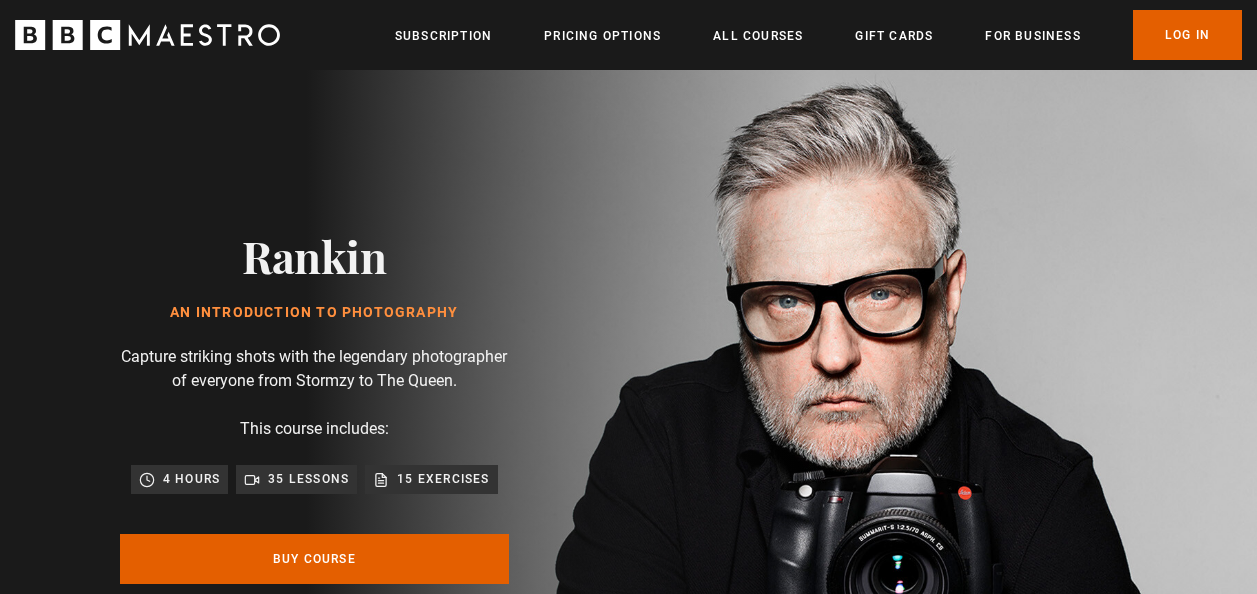 scroll, scrollTop: 0, scrollLeft: 0, axis: both 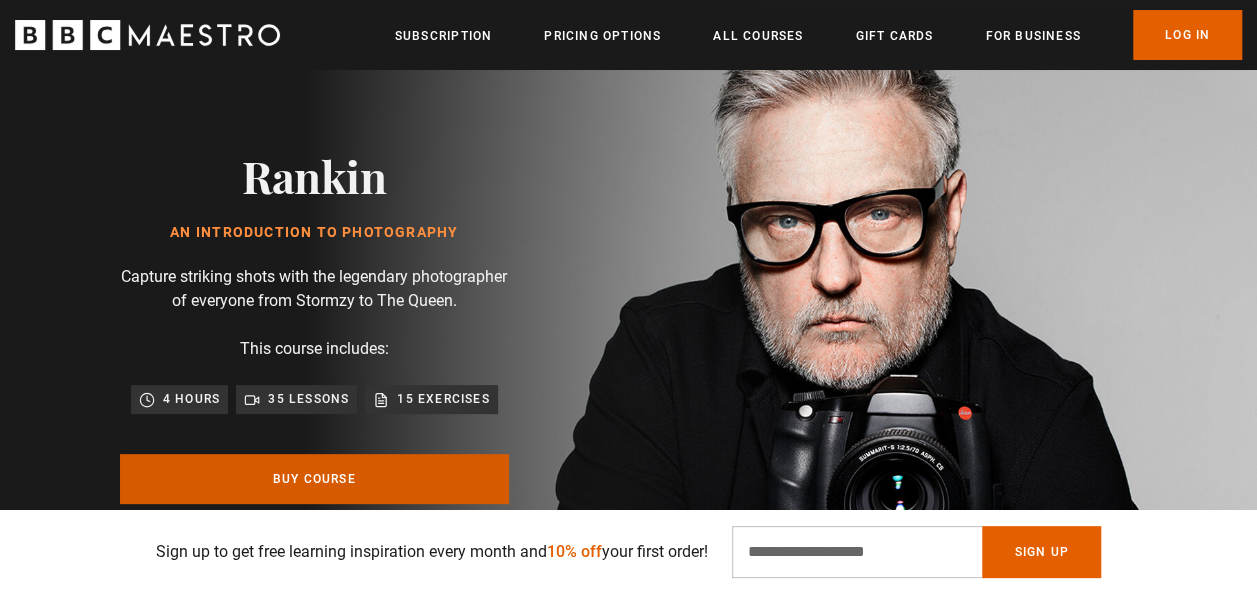 click on "Buy Course" at bounding box center [314, 479] 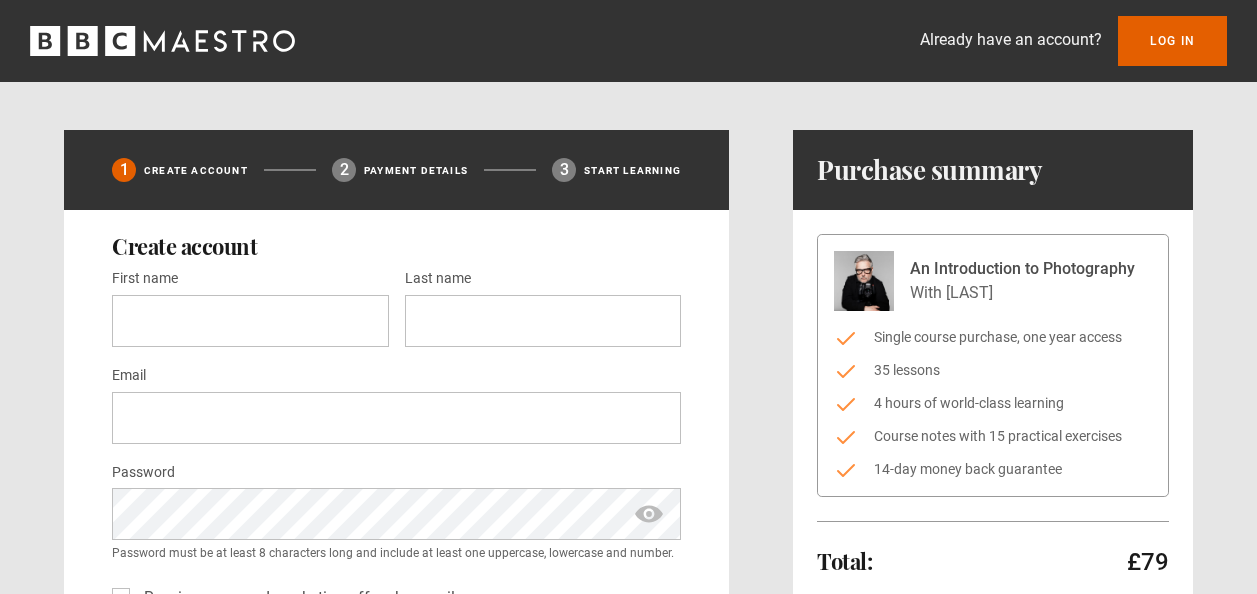 scroll, scrollTop: 0, scrollLeft: 0, axis: both 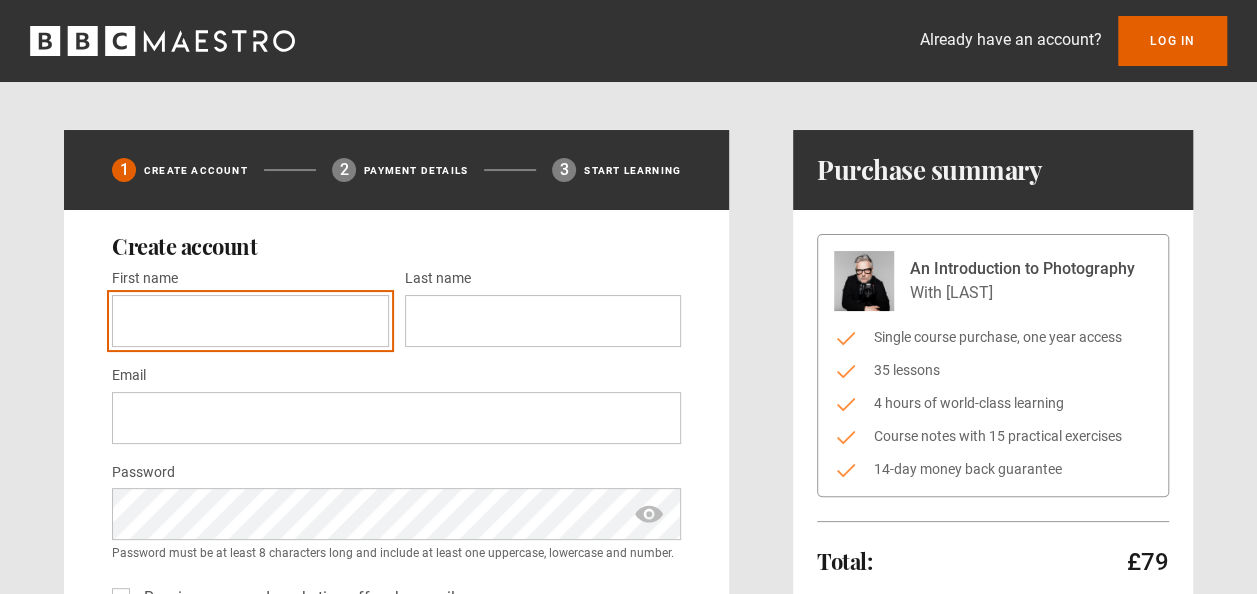 click on "First name  *" at bounding box center (250, 321) 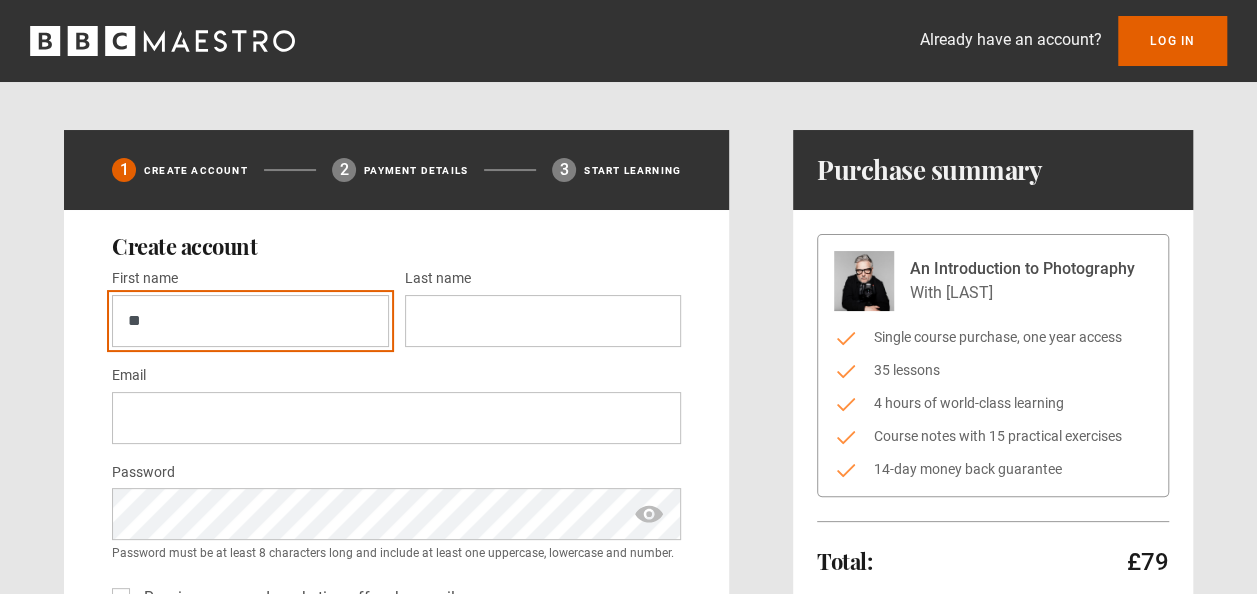 type on "*" 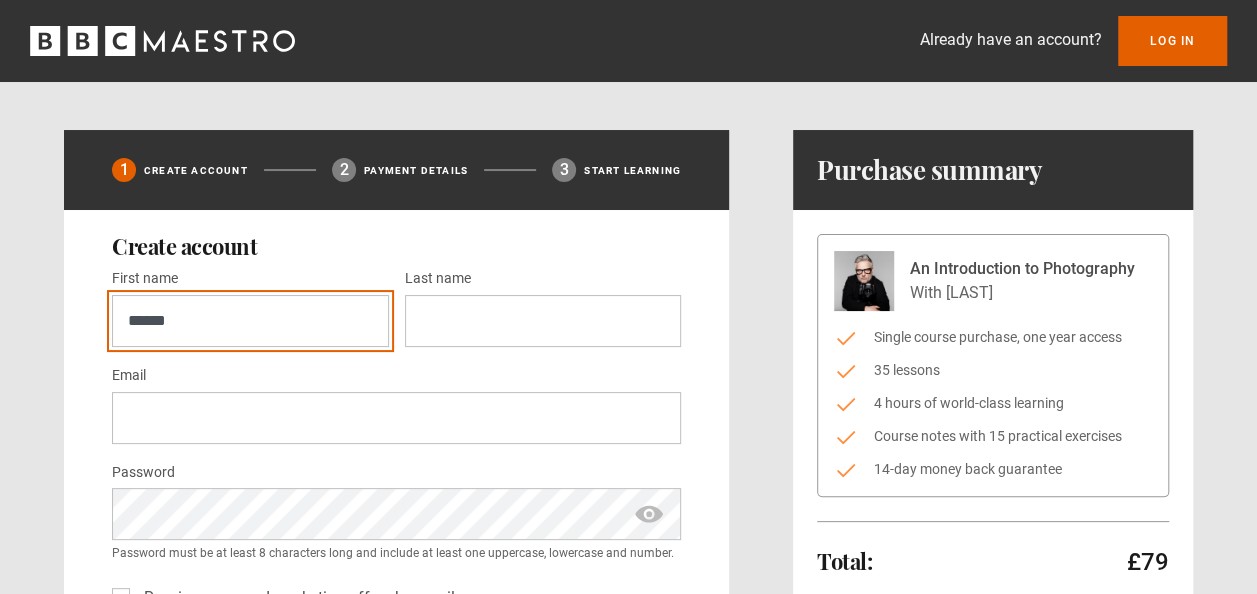 type on "******" 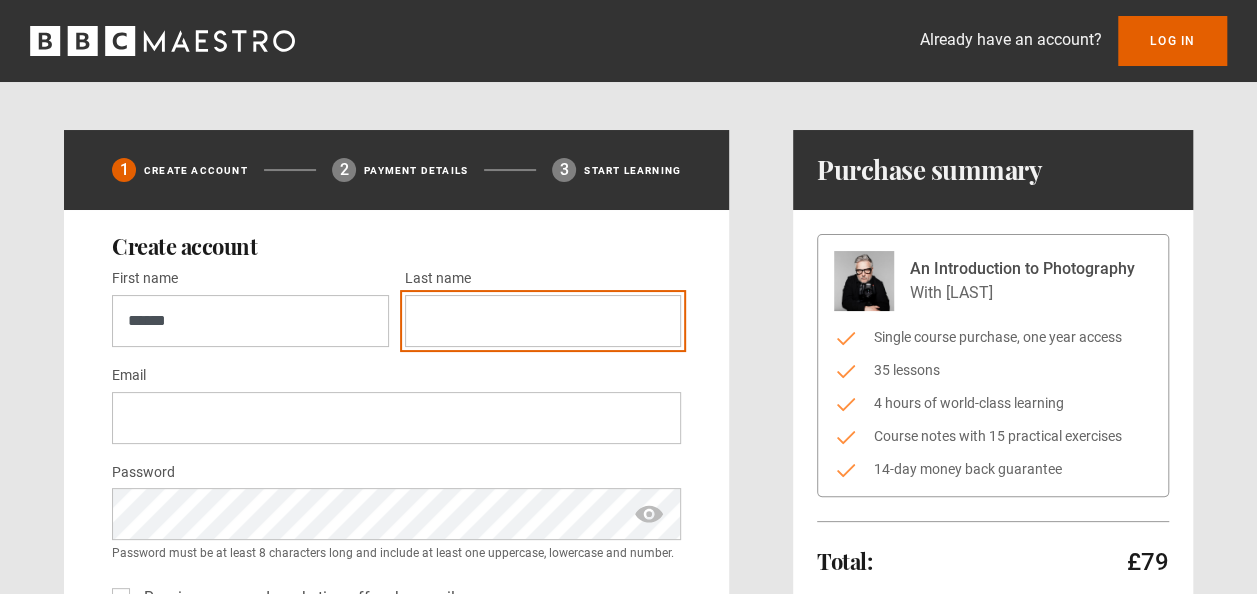 click on "Last name  *" at bounding box center (543, 321) 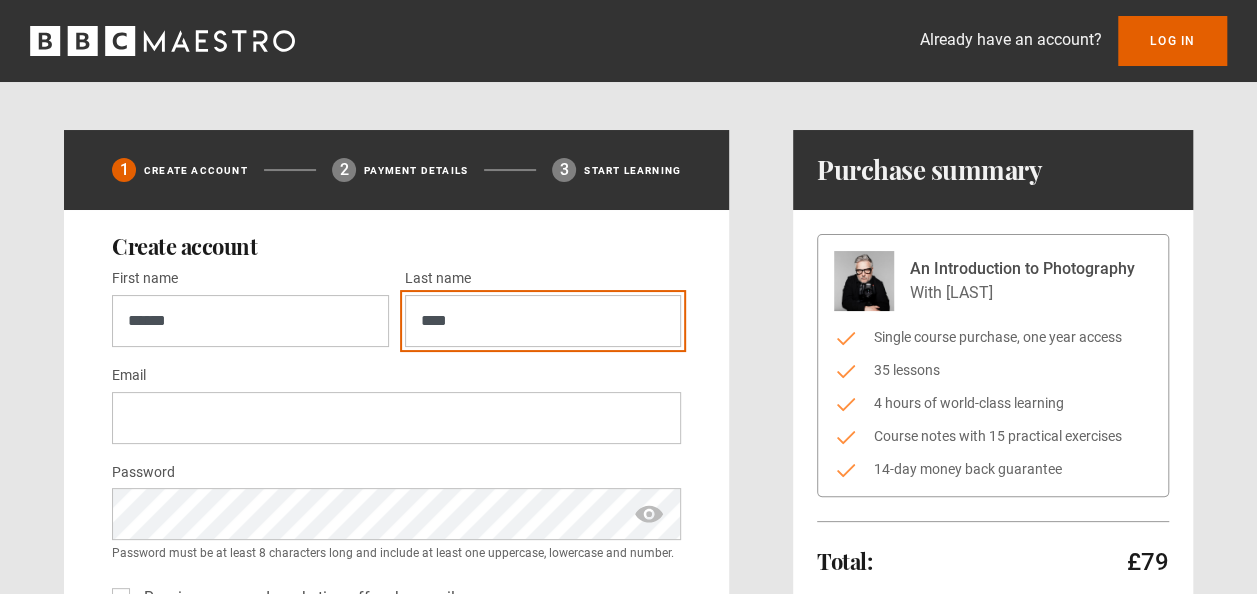type on "****" 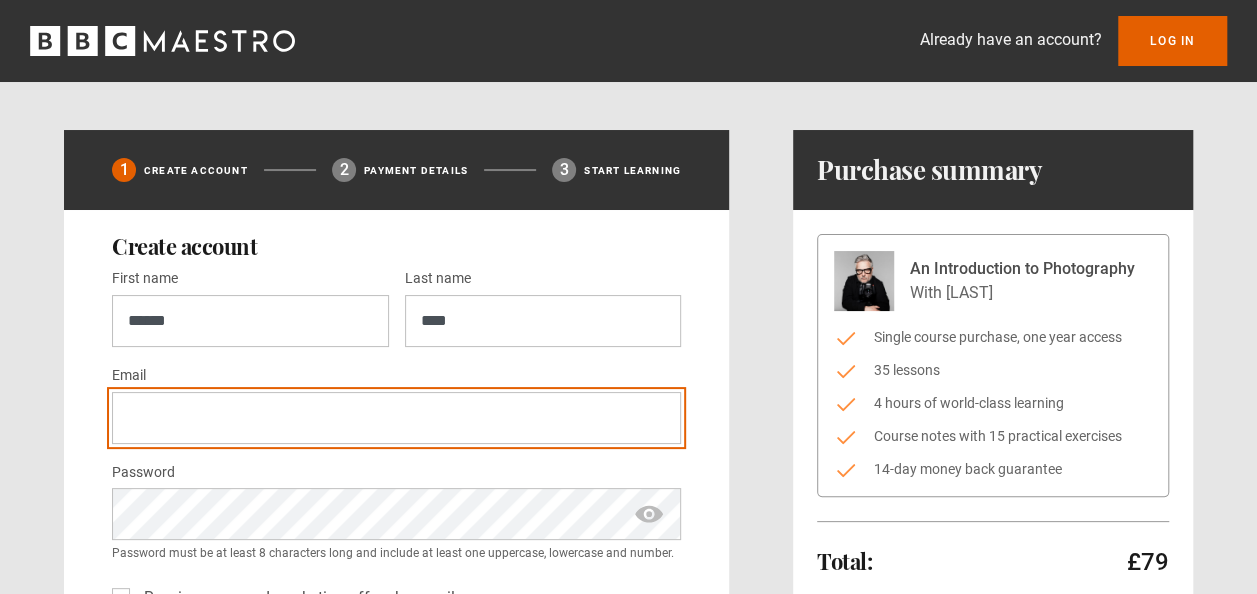 click on "Email  *" at bounding box center (396, 418) 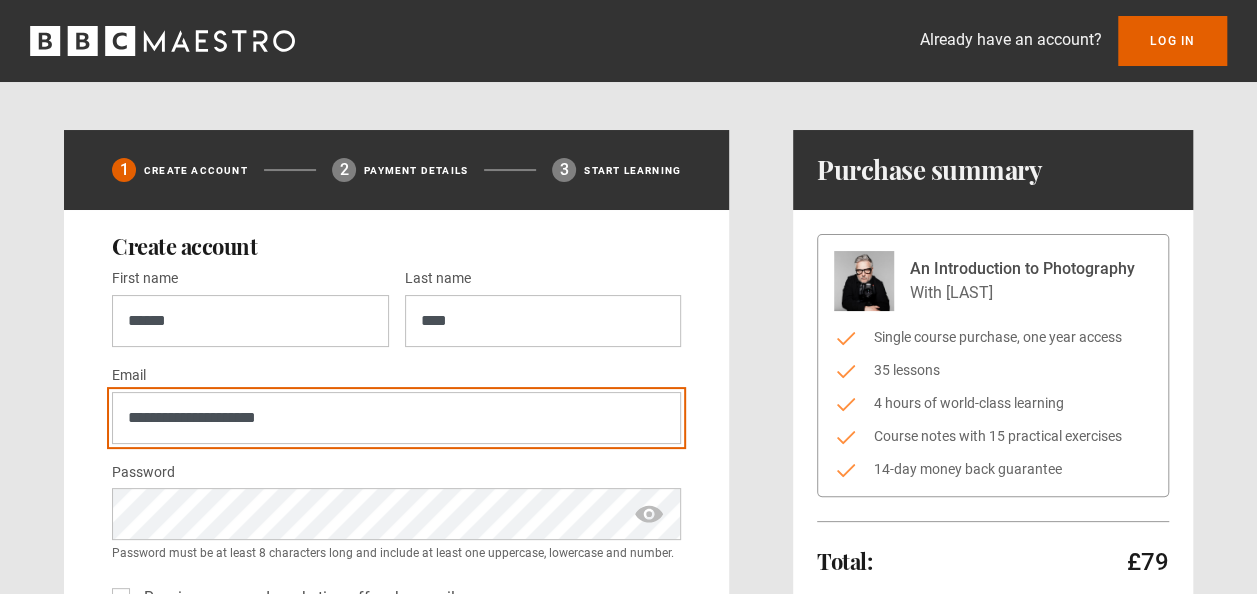 type on "**********" 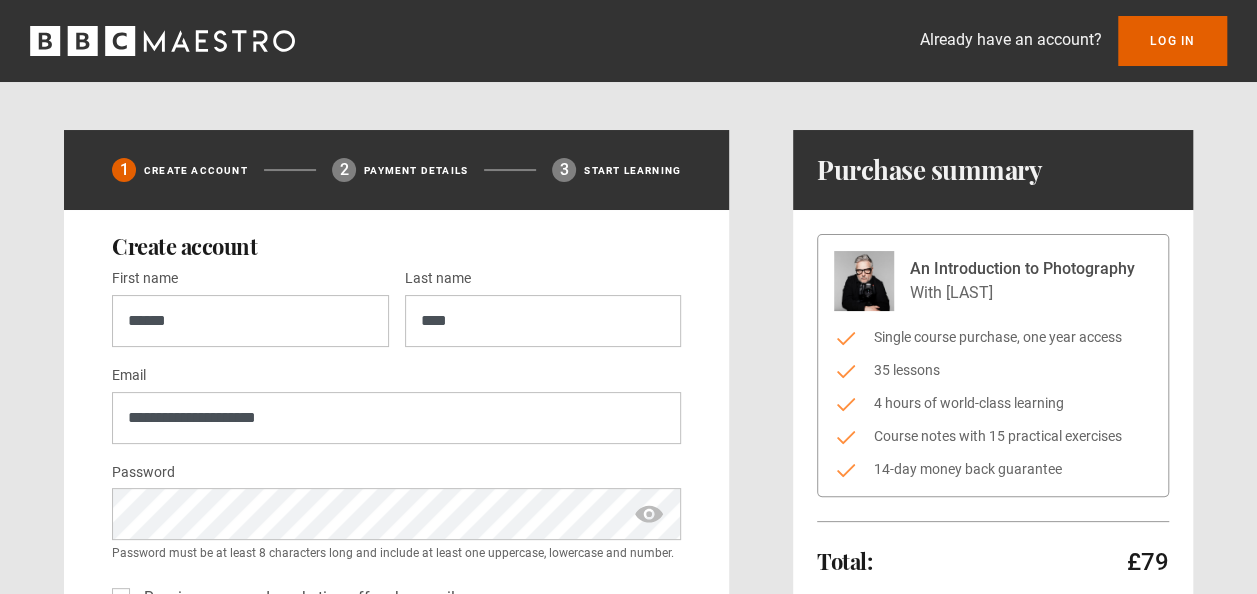 click on "**********" at bounding box center (396, 403) 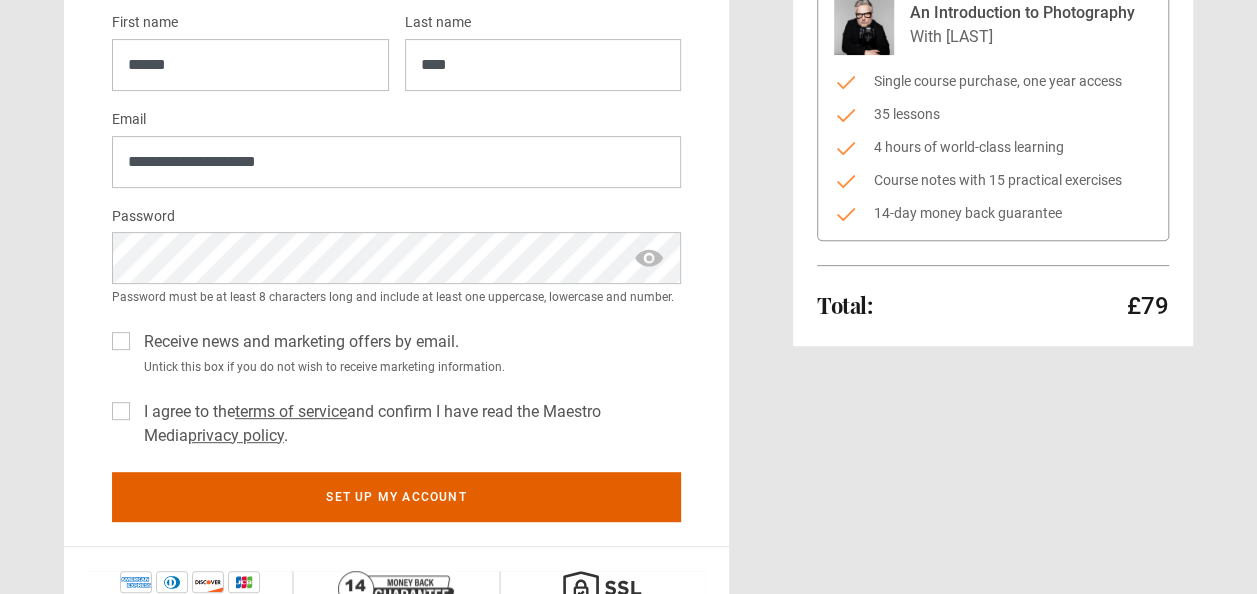 scroll, scrollTop: 280, scrollLeft: 0, axis: vertical 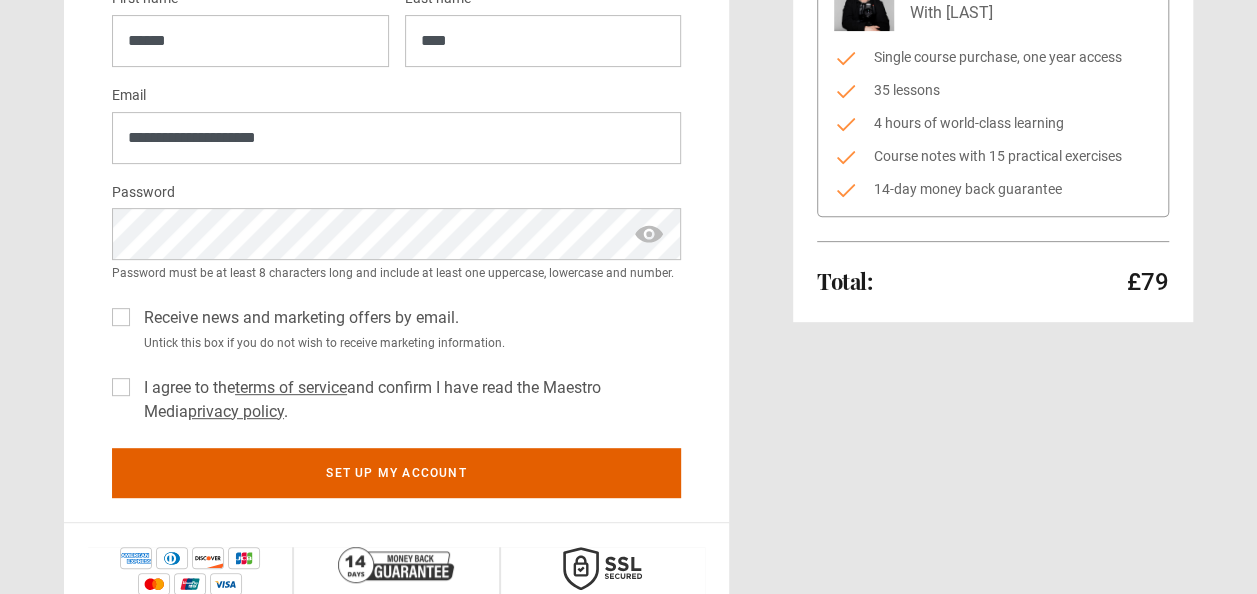 click on "Receive news and marketing offers by email." at bounding box center [297, 318] 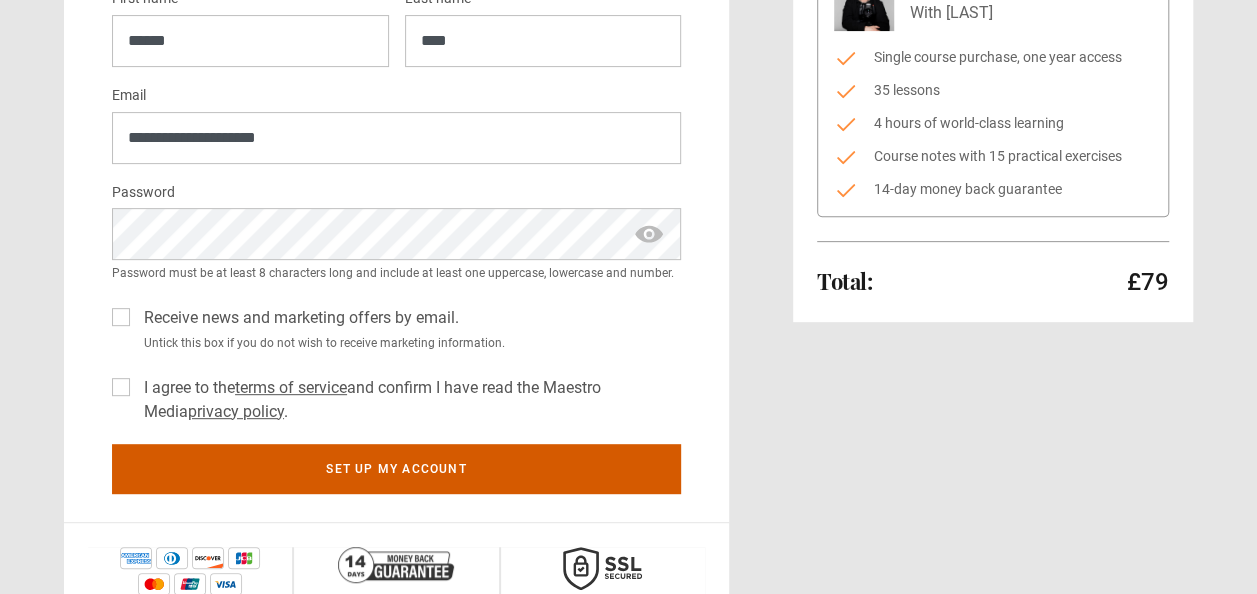 click on "Set up my account" at bounding box center [396, 469] 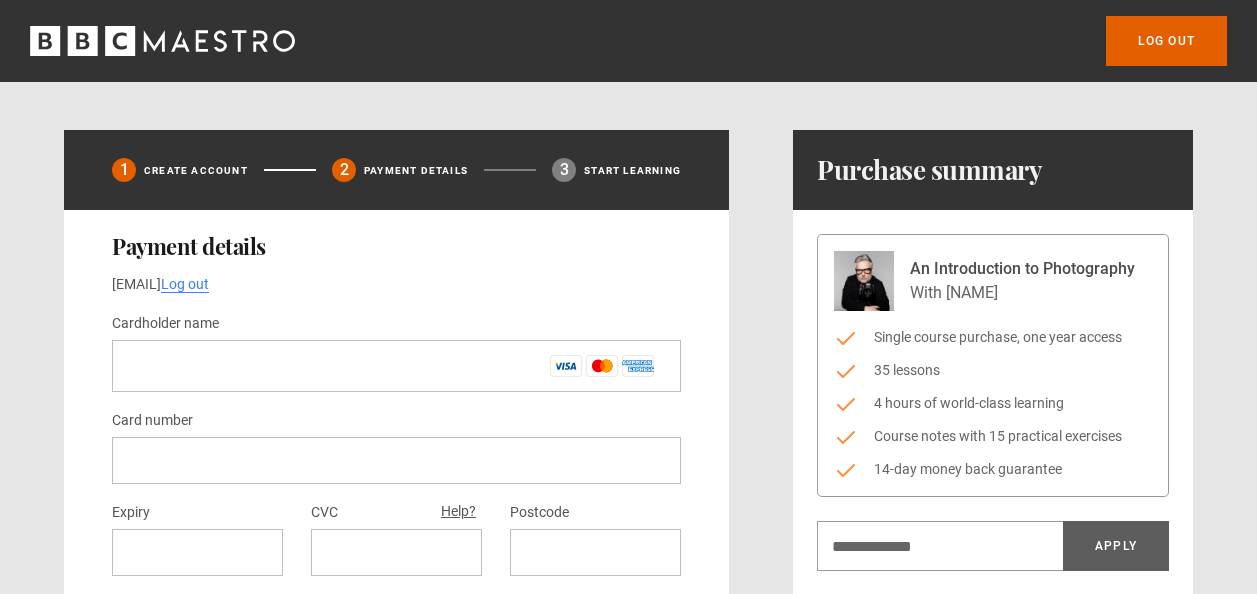 scroll, scrollTop: 0, scrollLeft: 0, axis: both 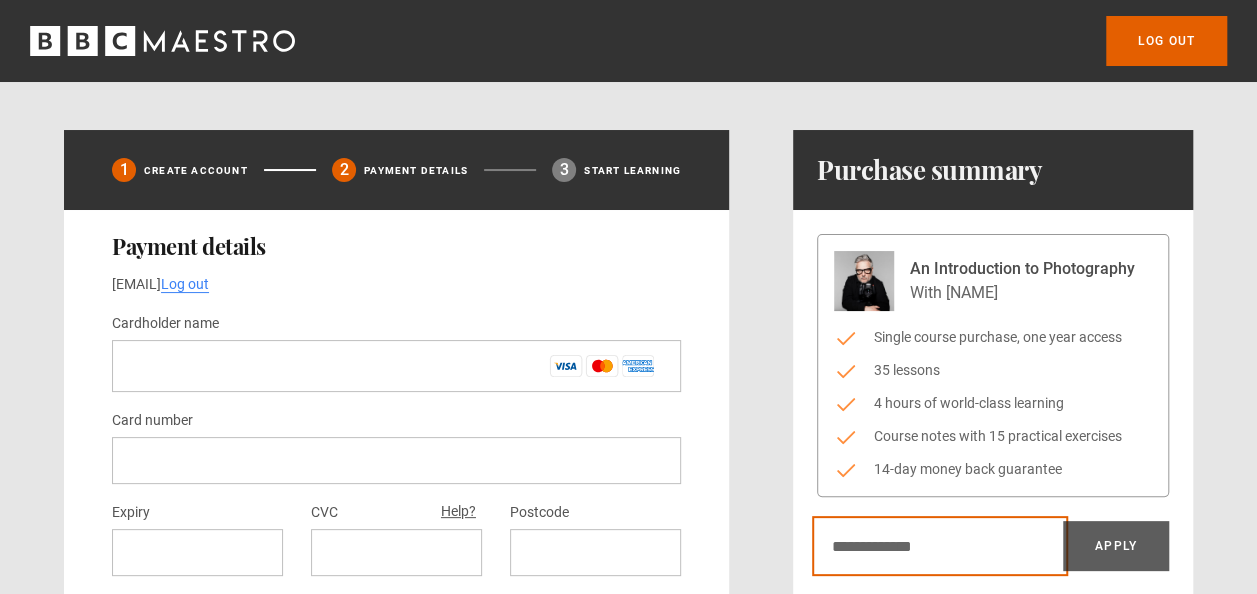 click on "Discount code" at bounding box center [940, 546] 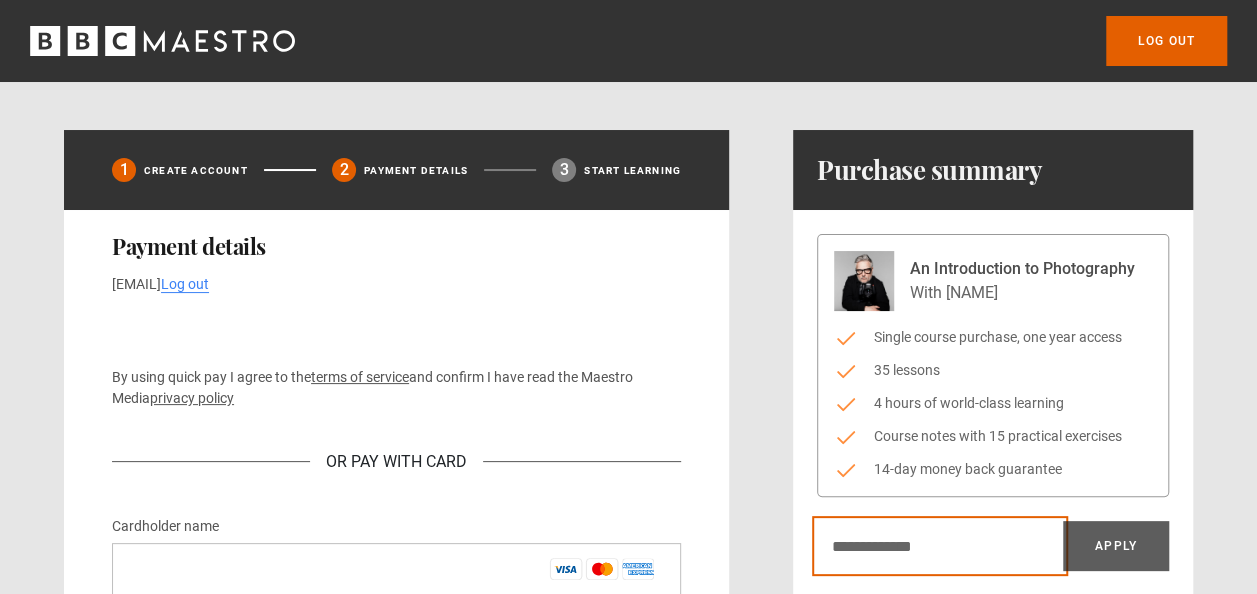 click on "Discount code" at bounding box center (940, 546) 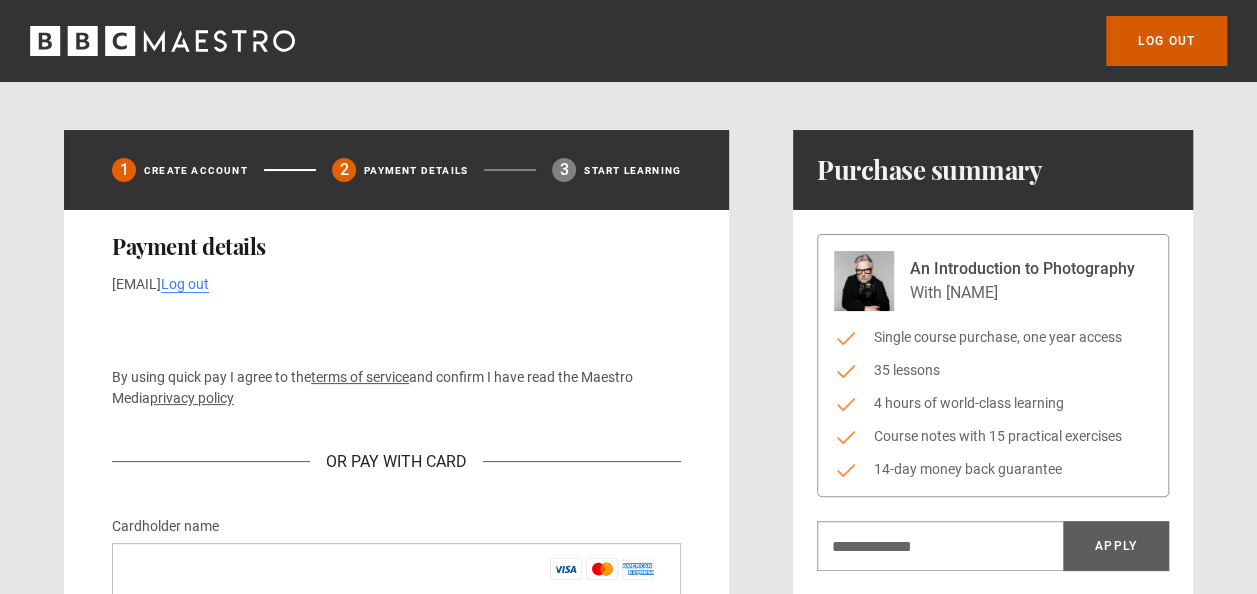 click on "Log out" at bounding box center [1166, 41] 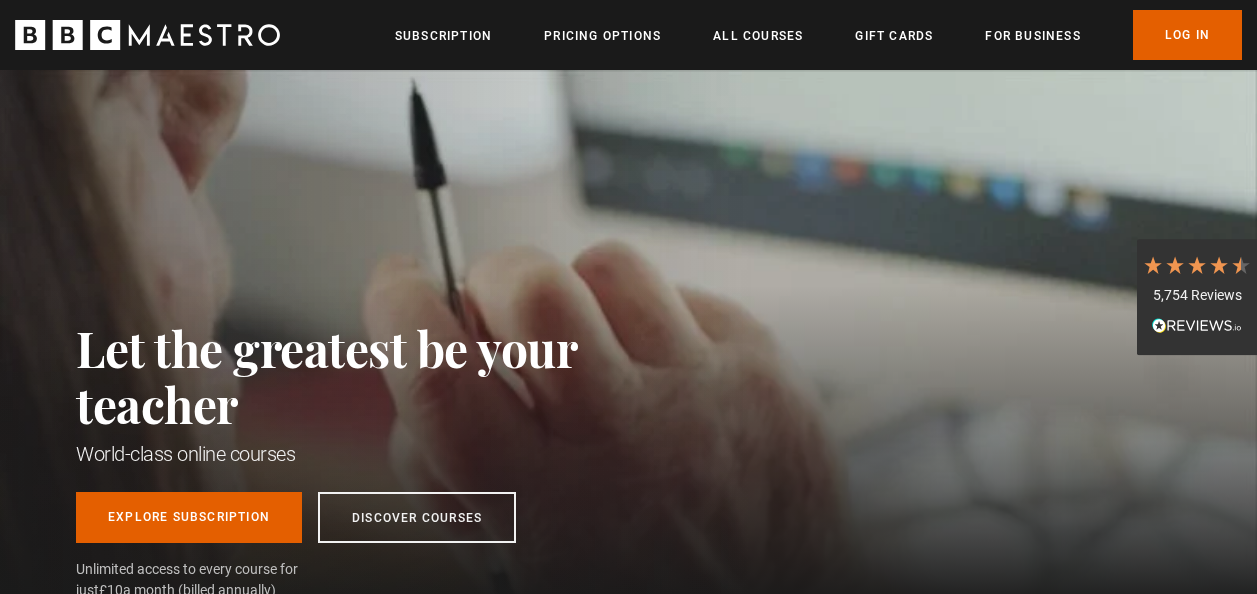 scroll, scrollTop: 0, scrollLeft: 0, axis: both 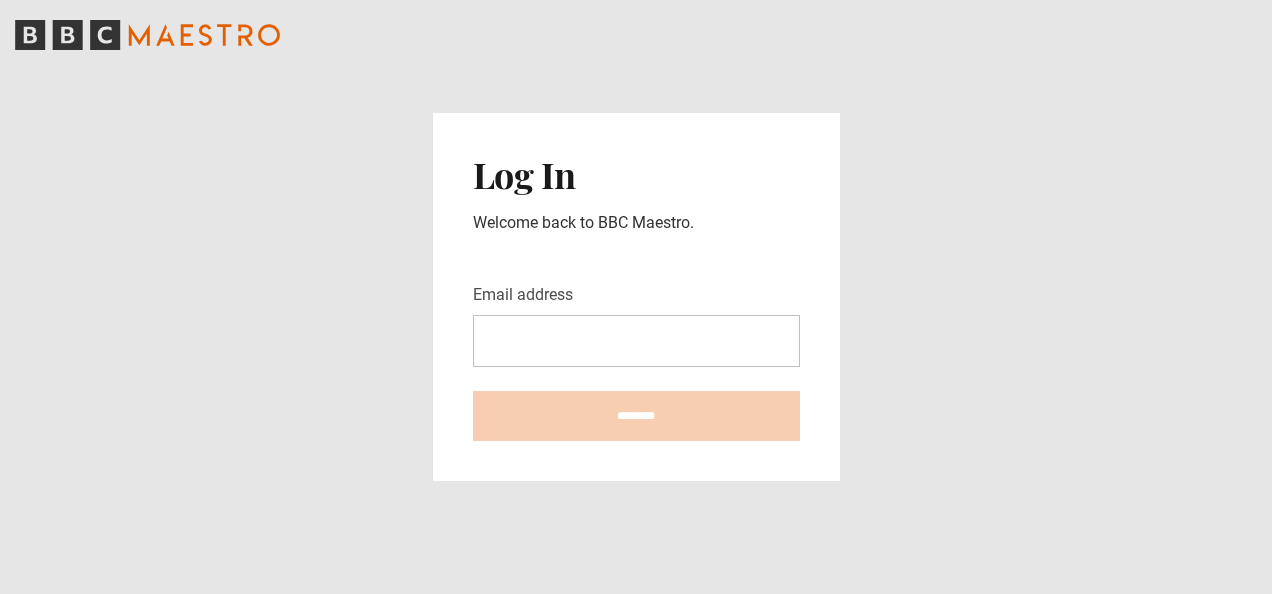 click on "Email address" at bounding box center [636, 341] 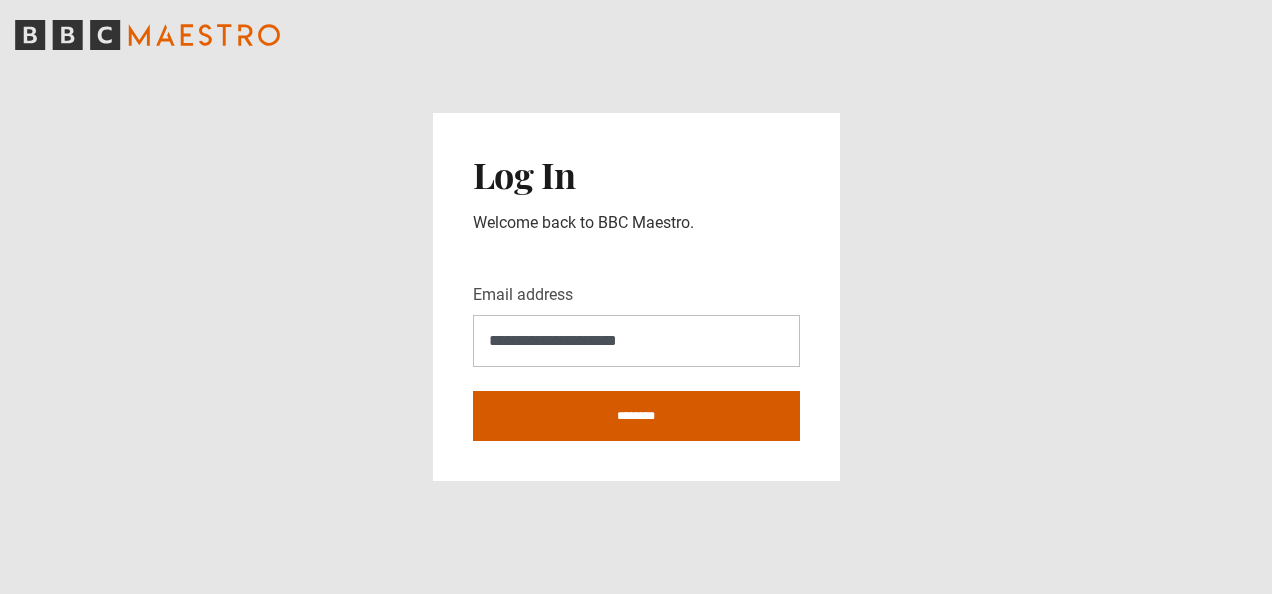 click on "********" at bounding box center (636, 416) 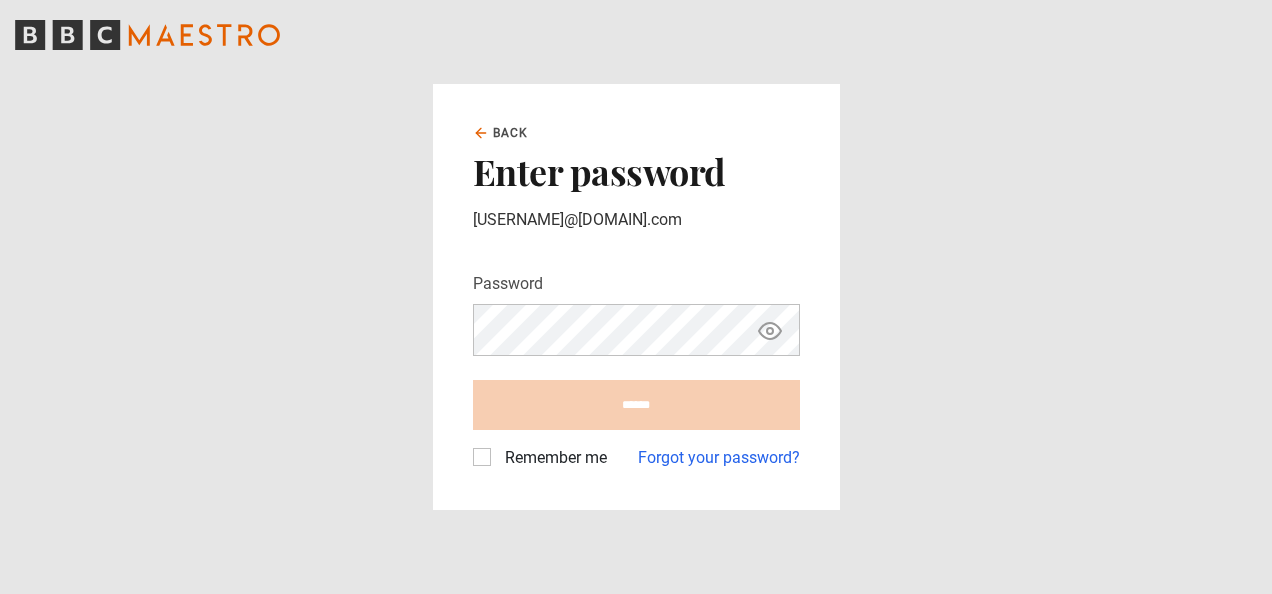scroll, scrollTop: 0, scrollLeft: 0, axis: both 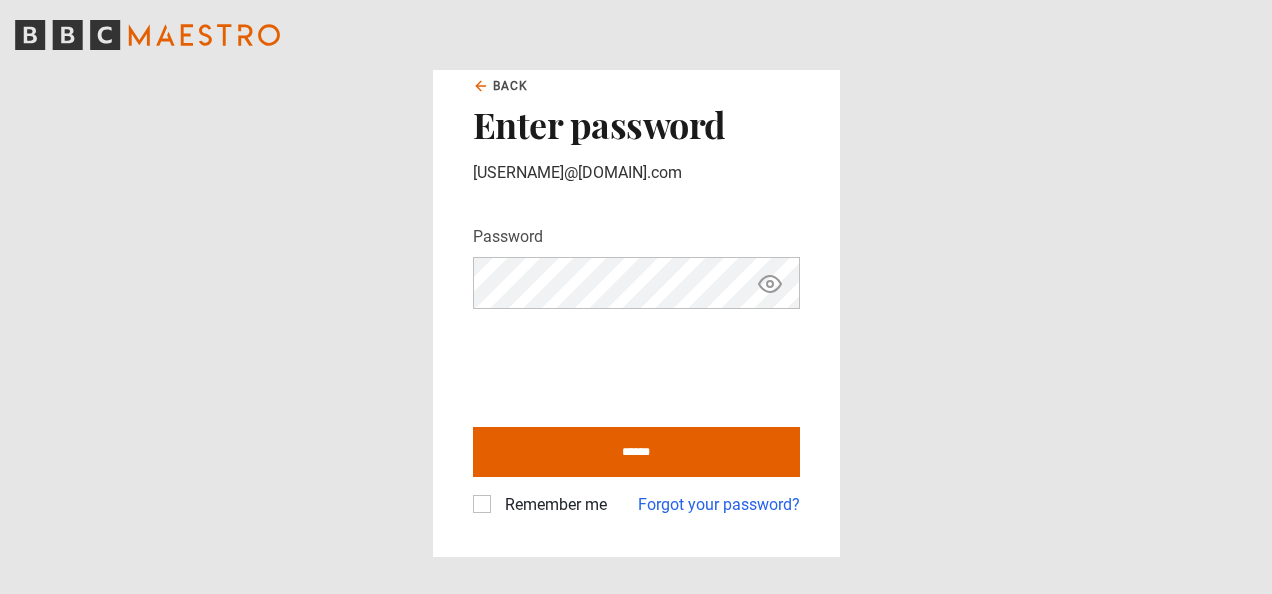 click 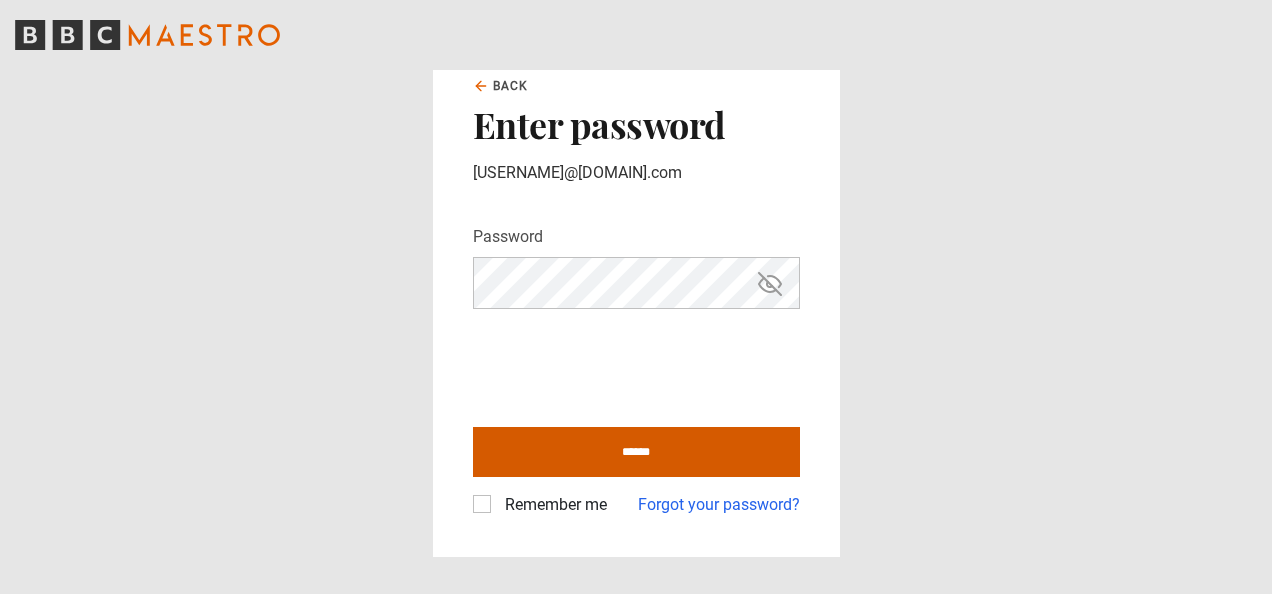 click on "******" at bounding box center (636, 452) 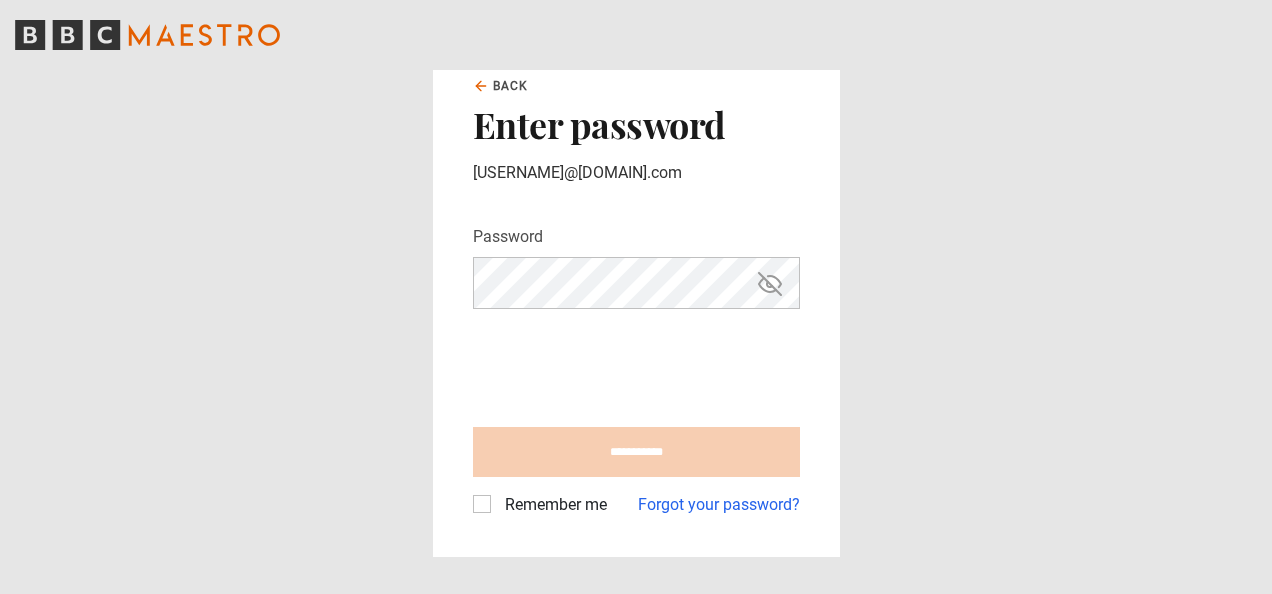 type on "**********" 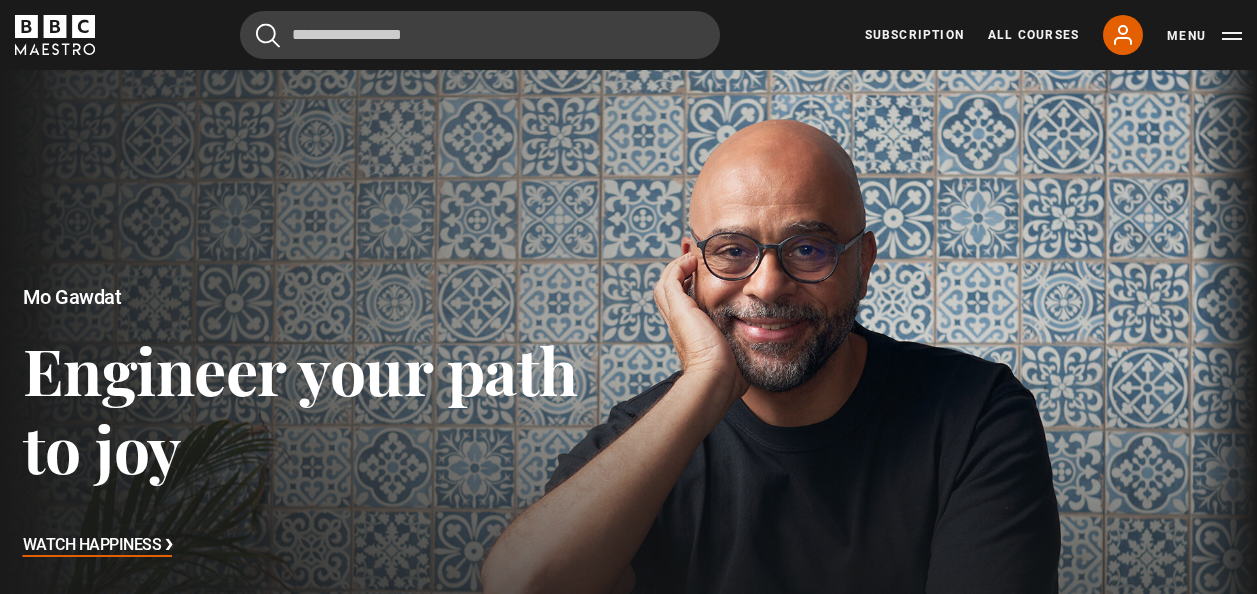 scroll, scrollTop: 0, scrollLeft: 0, axis: both 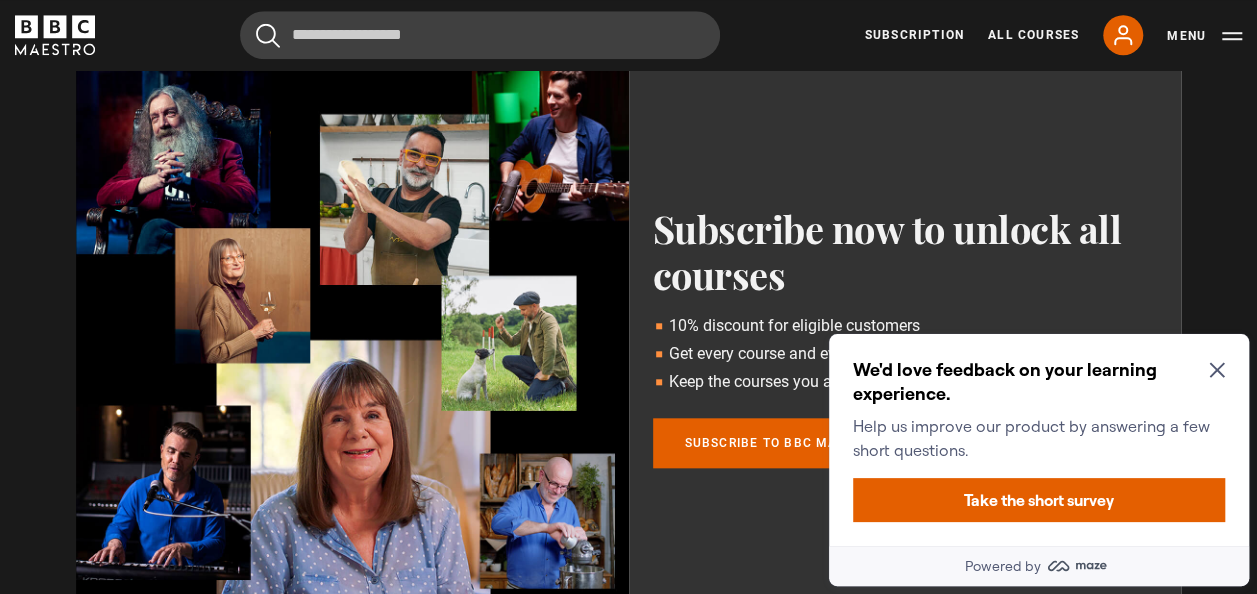 click 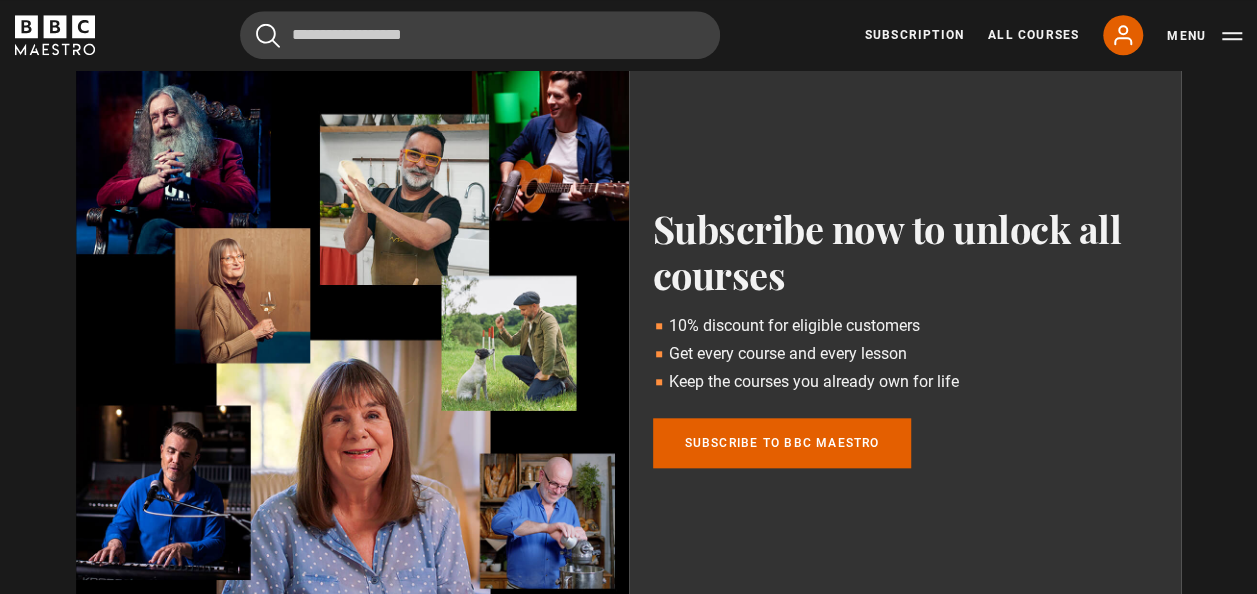 drag, startPoint x: 1262, startPoint y: 590, endPoint x: 742, endPoint y: 519, distance: 524.8247 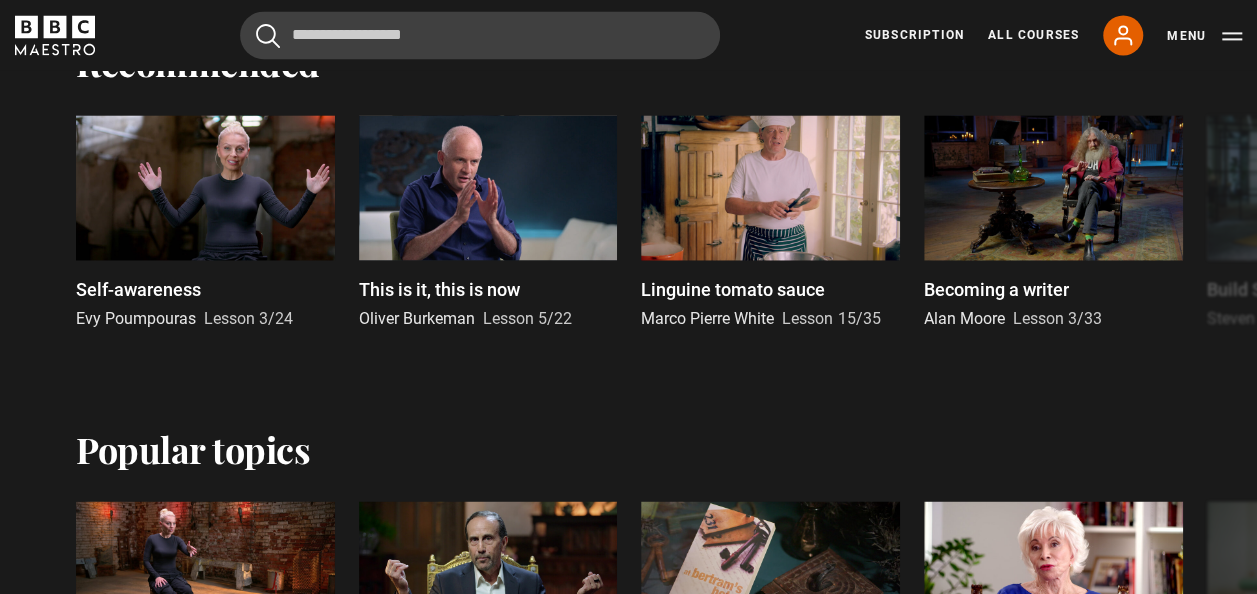 scroll, scrollTop: 1478, scrollLeft: 0, axis: vertical 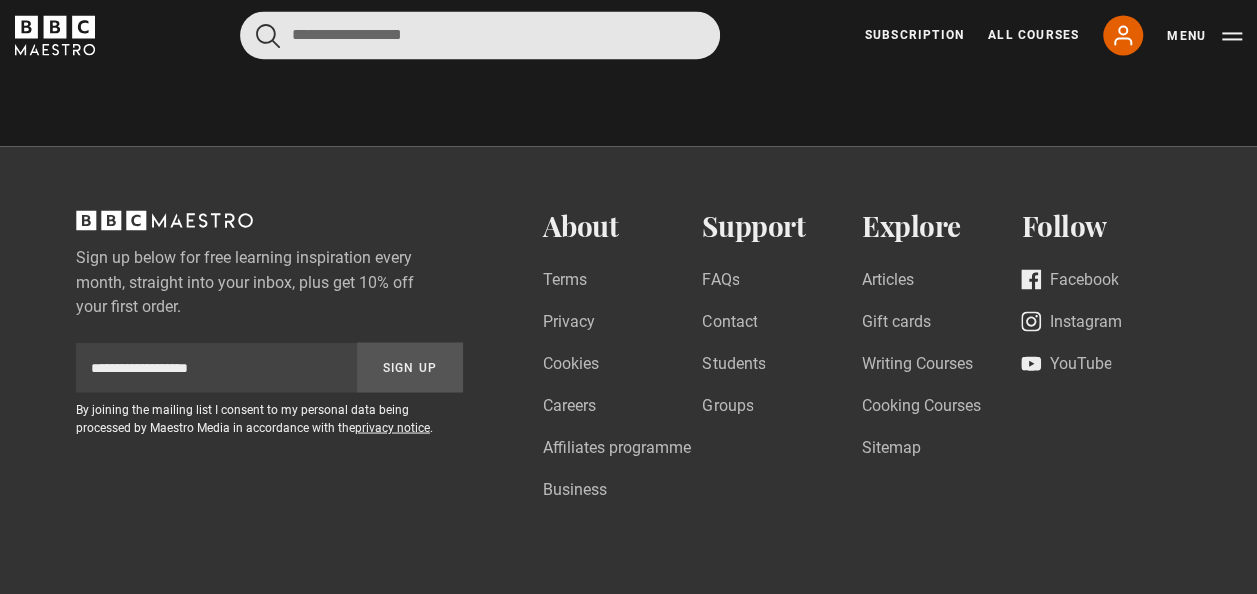 click at bounding box center (480, 35) 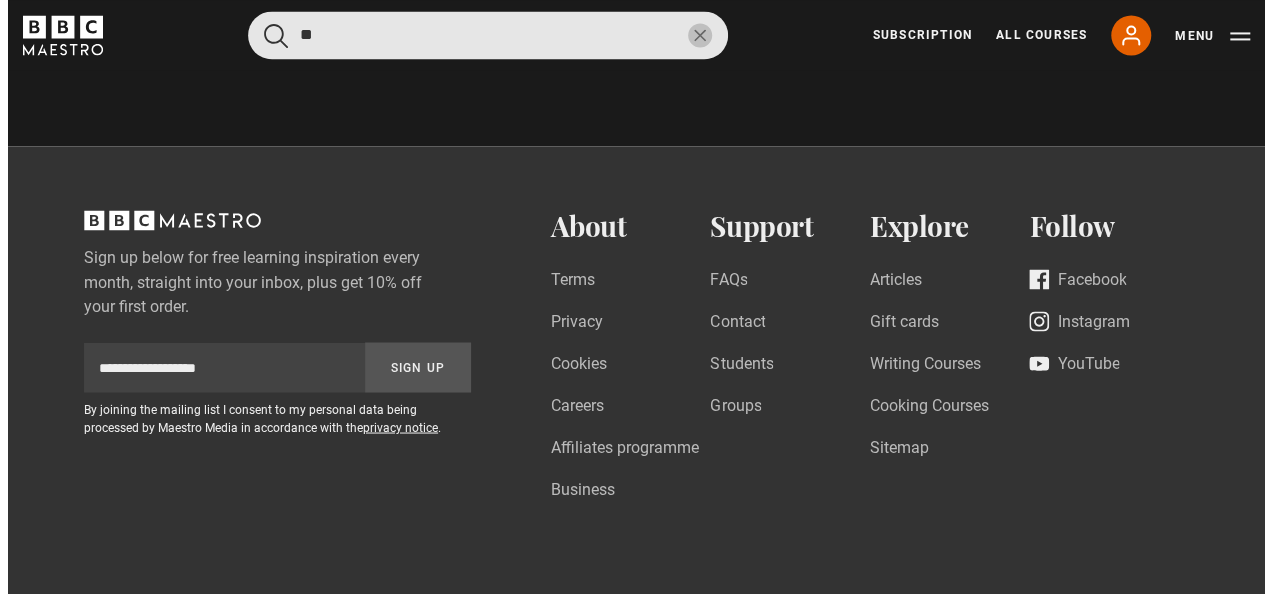 scroll, scrollTop: 5390, scrollLeft: 0, axis: vertical 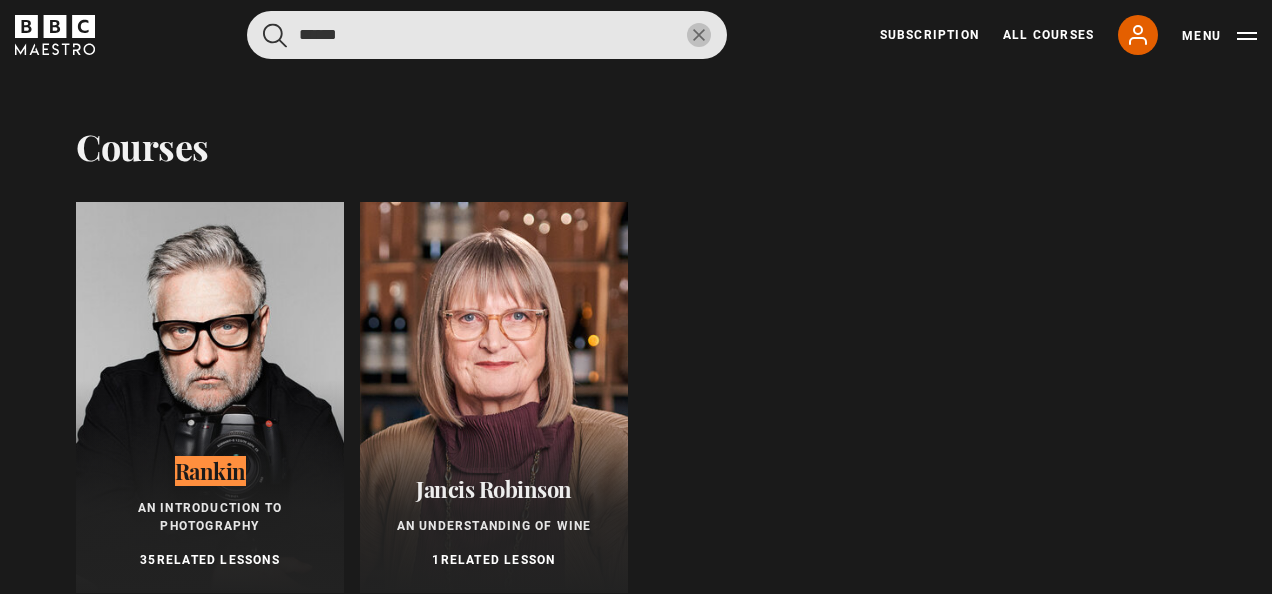 type on "******" 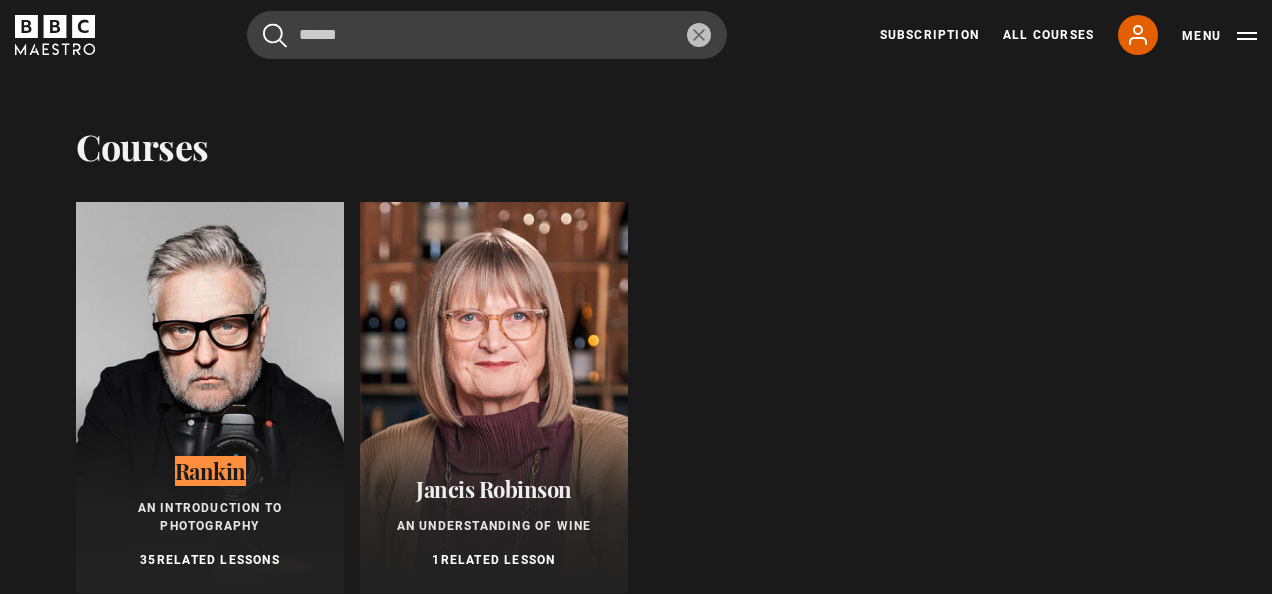 click at bounding box center [210, 397] 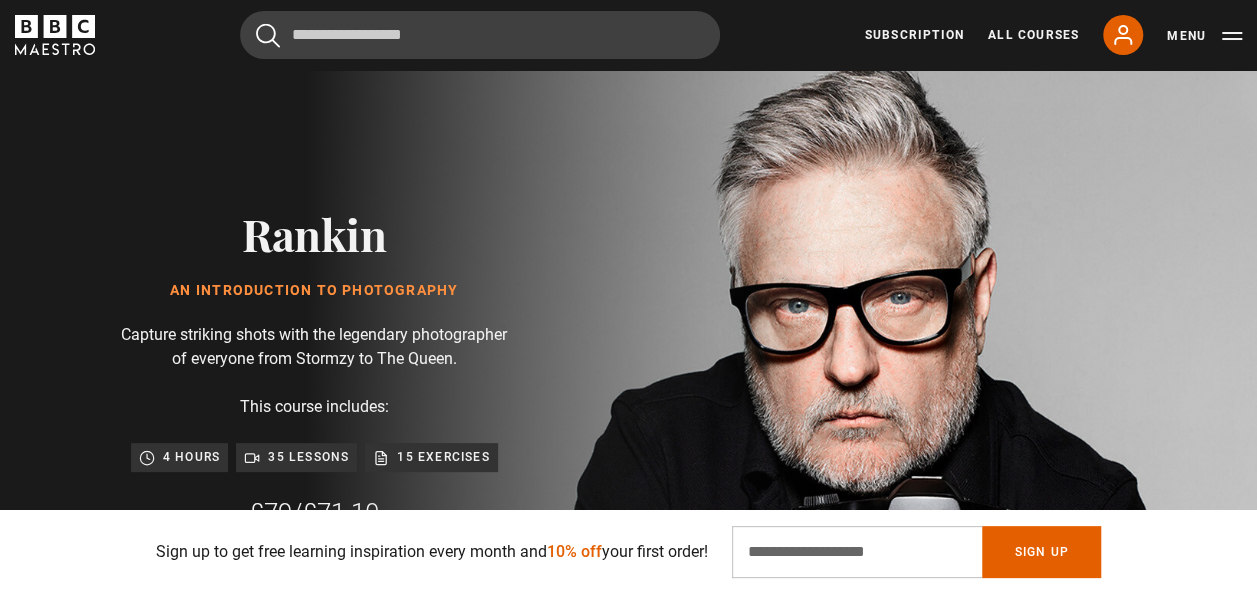 scroll, scrollTop: 40, scrollLeft: 0, axis: vertical 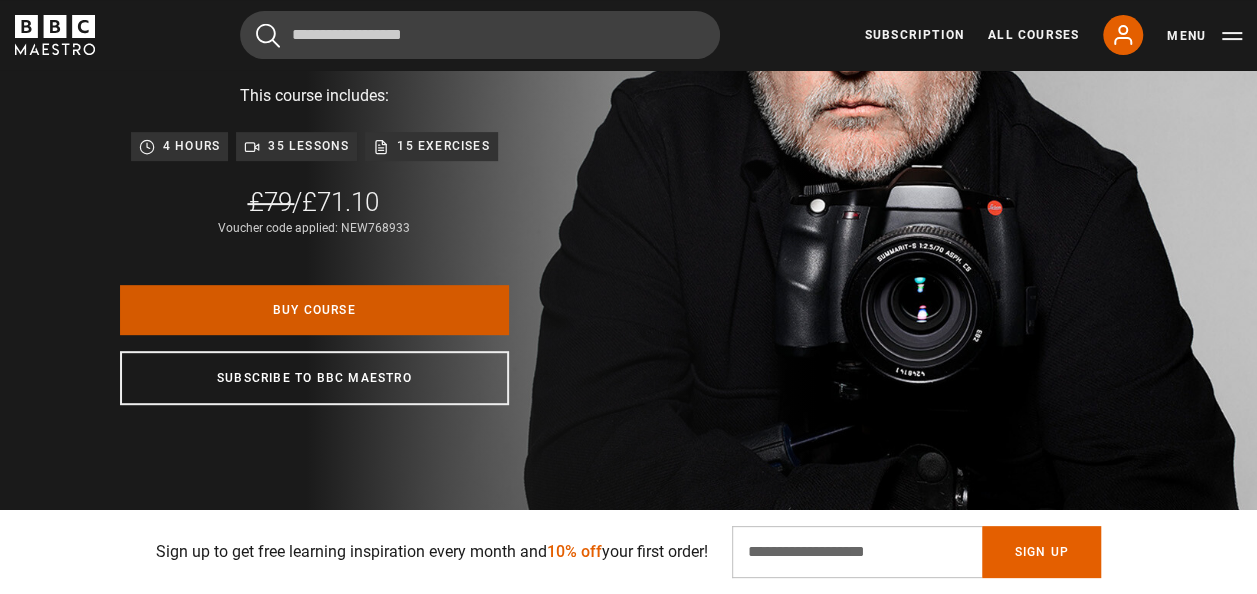 click on "Buy Course" at bounding box center [314, 310] 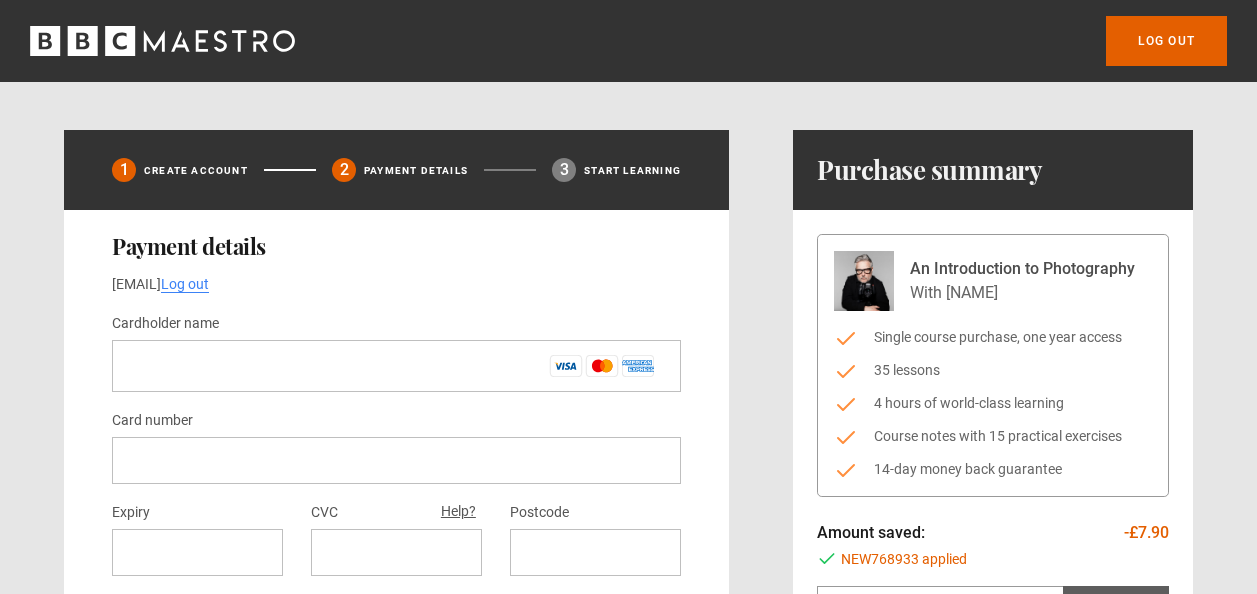 scroll, scrollTop: 0, scrollLeft: 0, axis: both 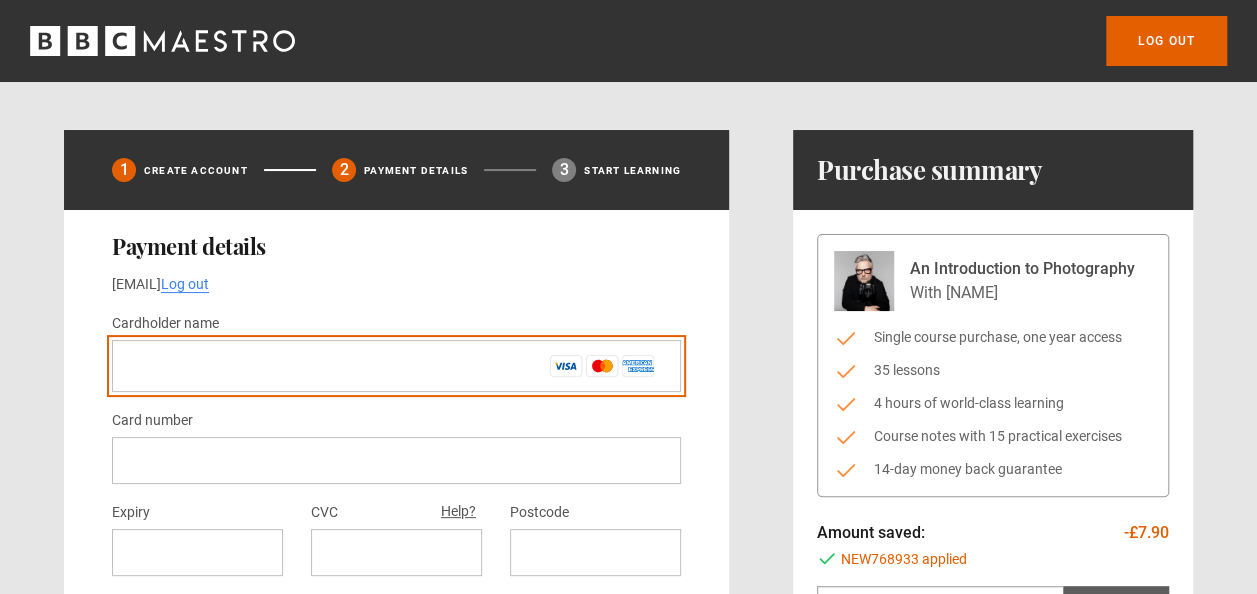 click on "Cardholder name  *" at bounding box center (396, 366) 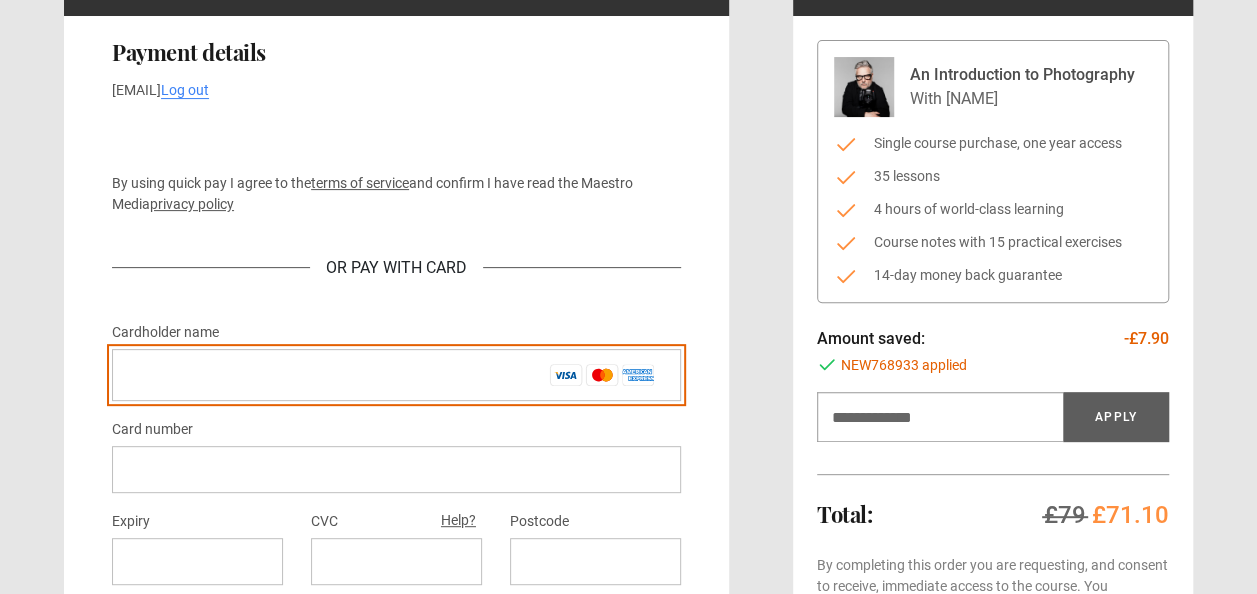 scroll, scrollTop: 200, scrollLeft: 0, axis: vertical 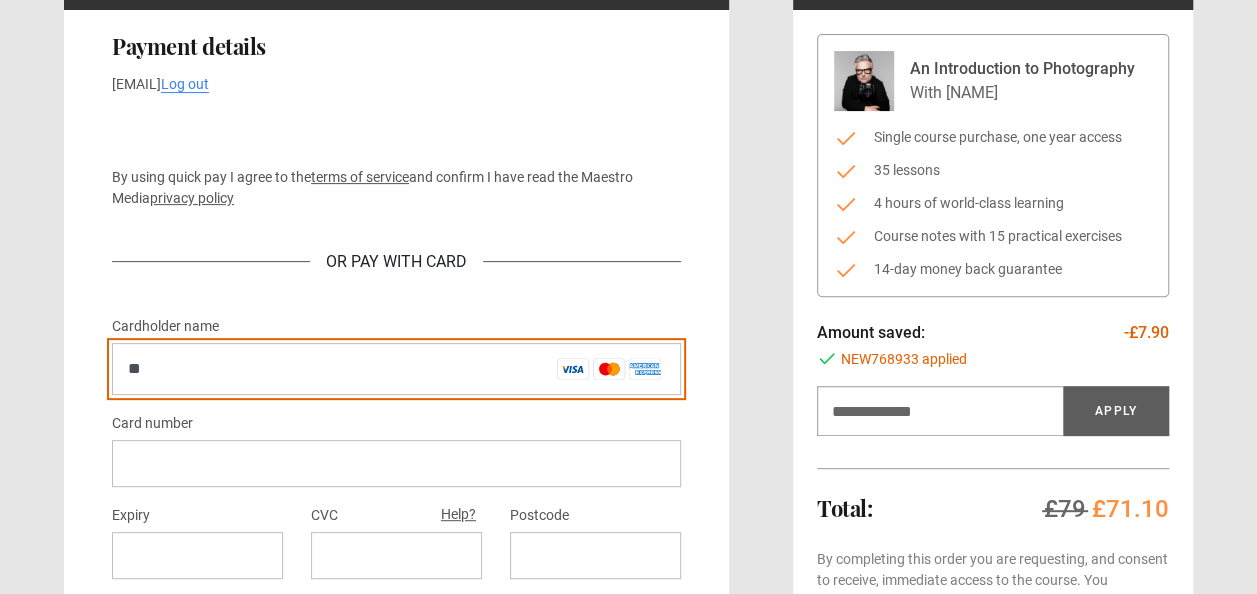 type on "*" 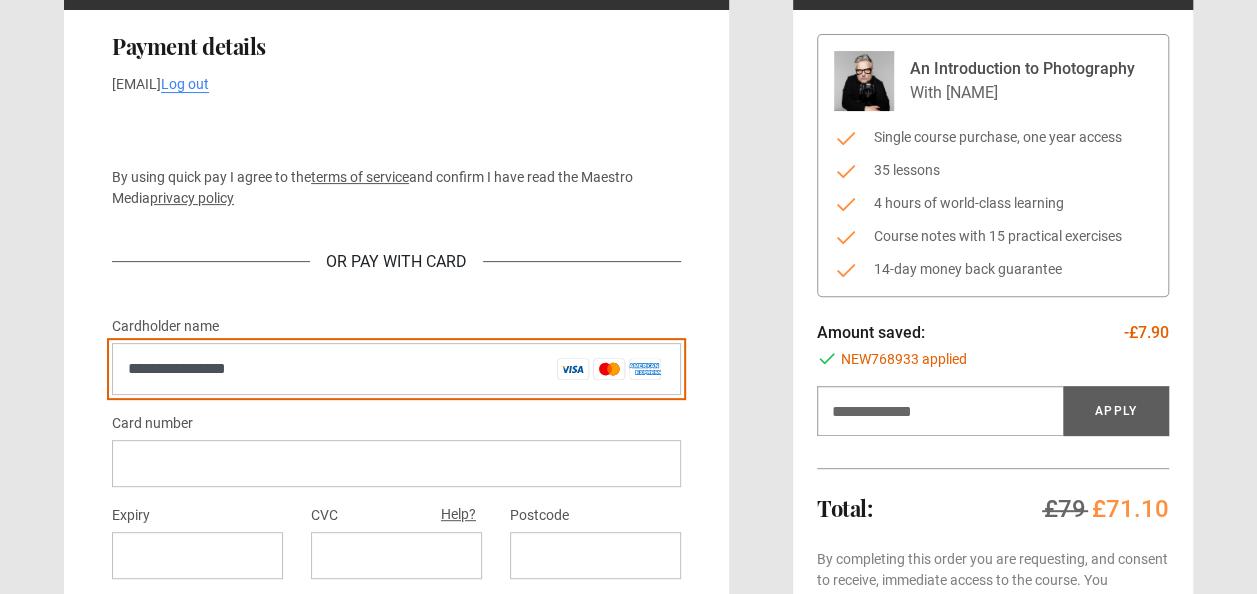 type on "**********" 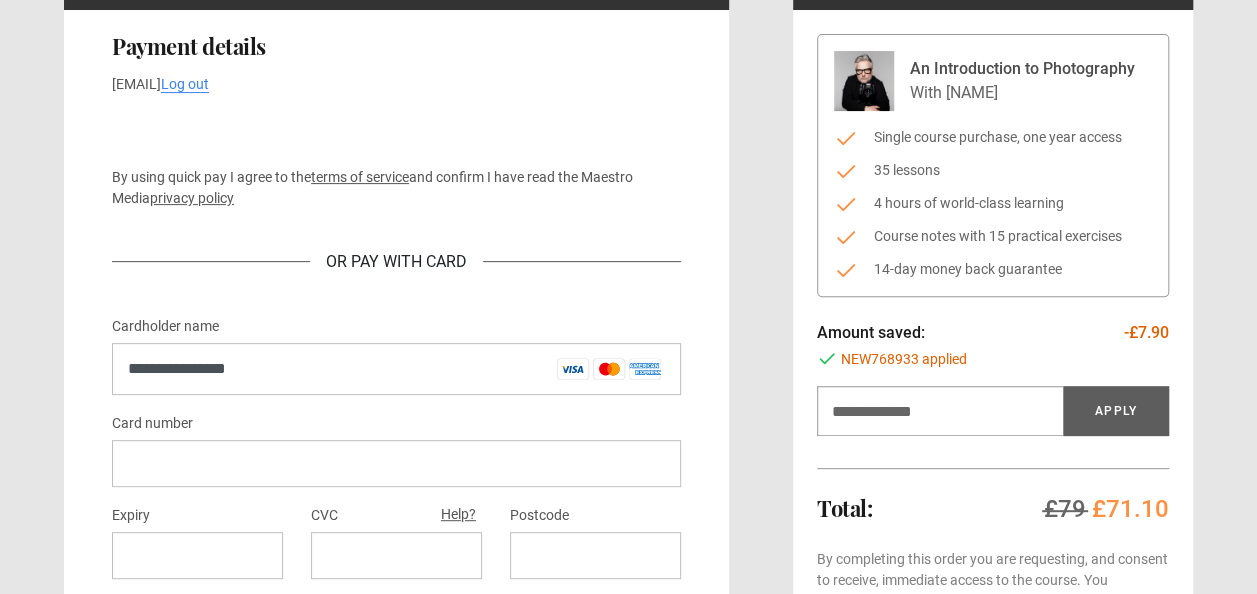 click at bounding box center (396, 463) 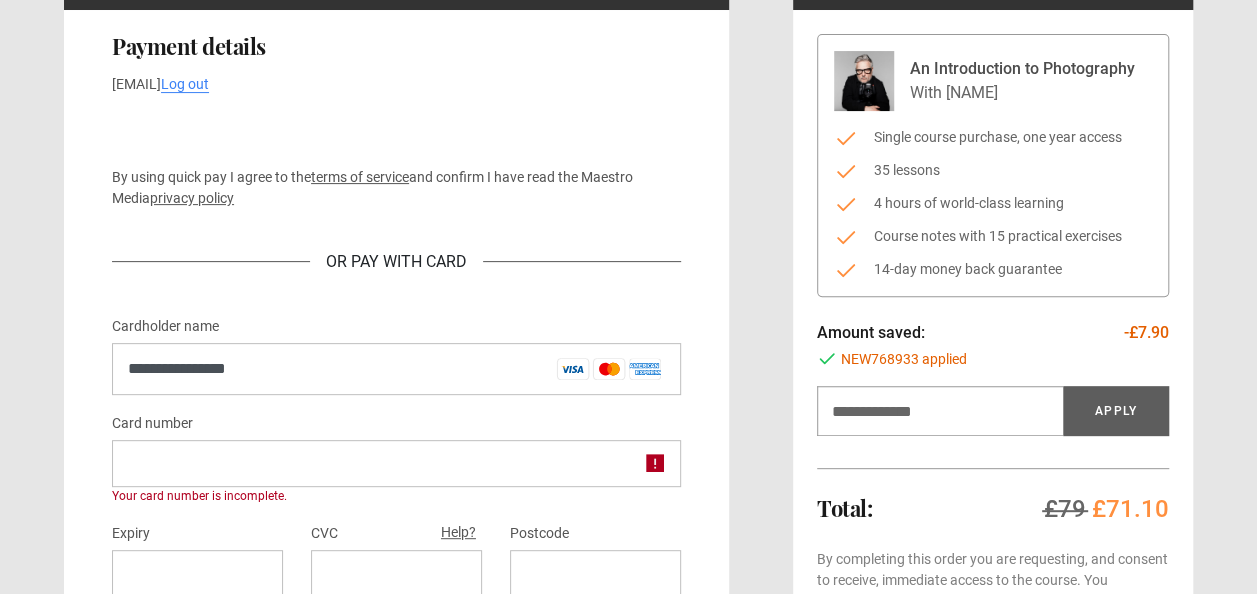 click at bounding box center (396, 463) 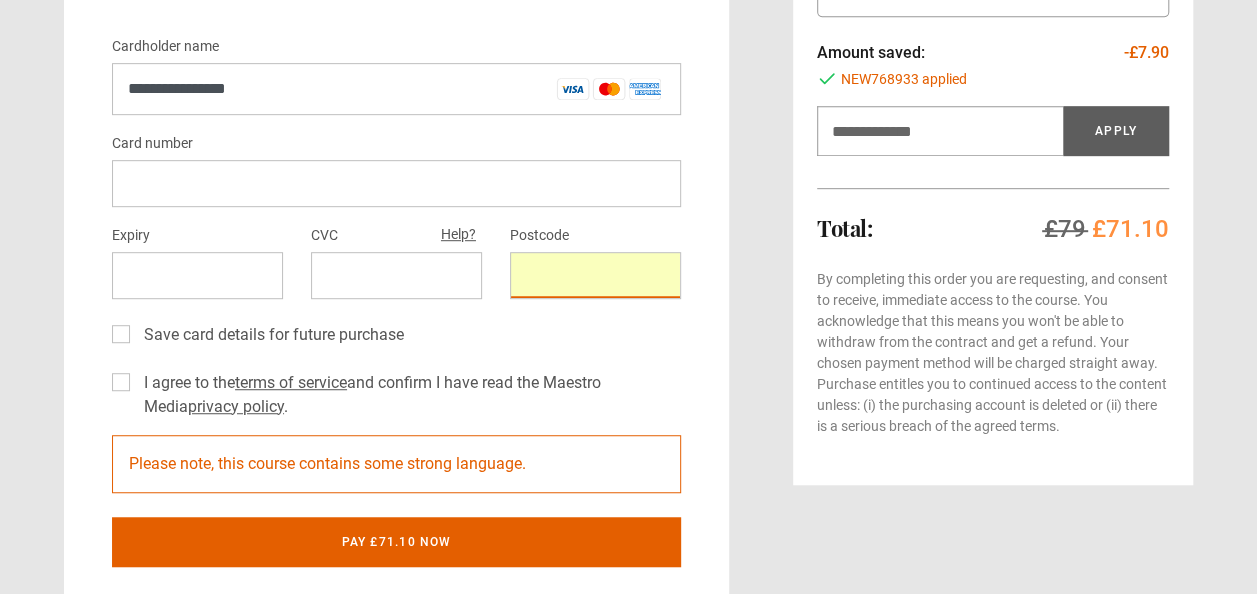 scroll, scrollTop: 520, scrollLeft: 0, axis: vertical 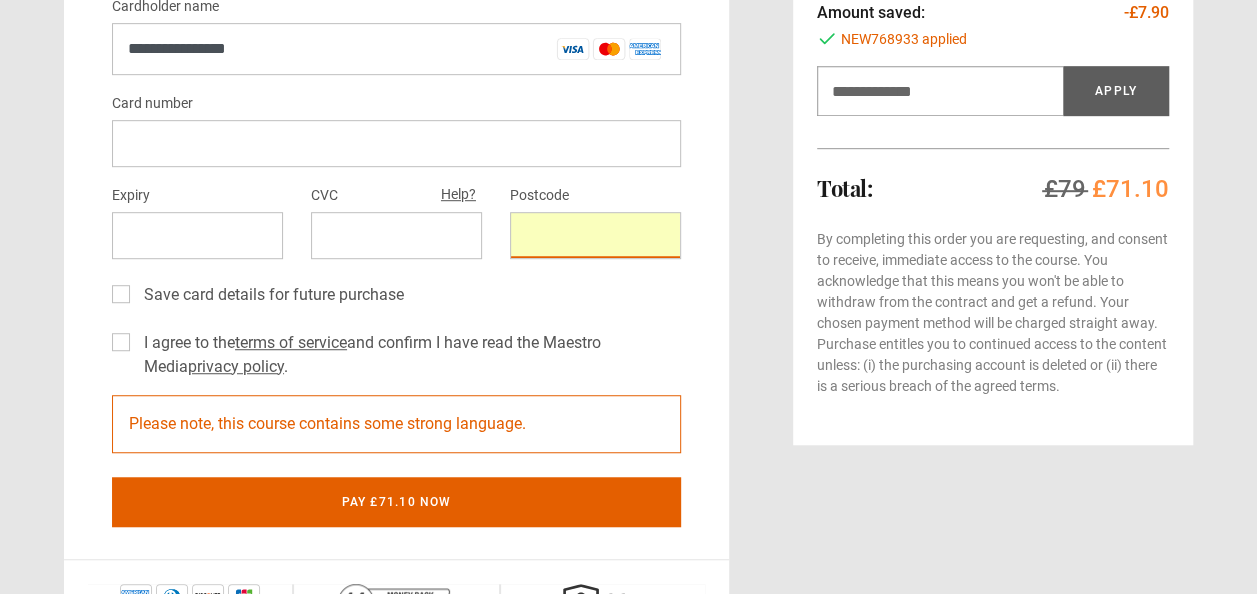 click on "I agree to the  terms of service  and confirm I have read the Maestro Media  privacy policy .  *" at bounding box center (408, 355) 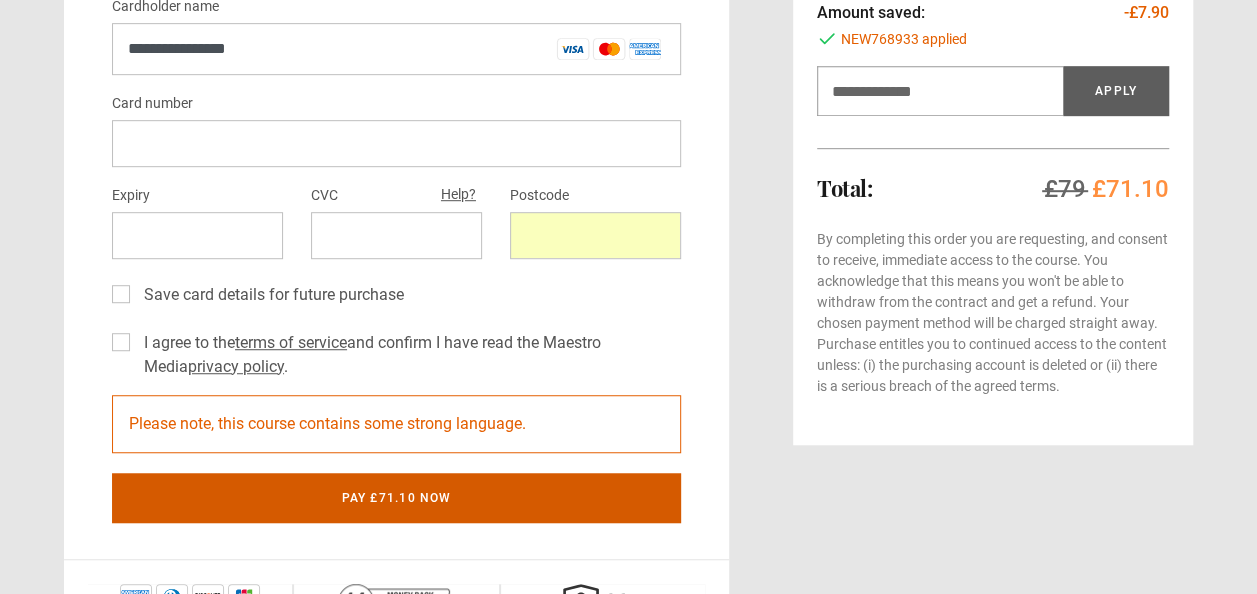 click on "Pay £71.10 now" at bounding box center (396, 498) 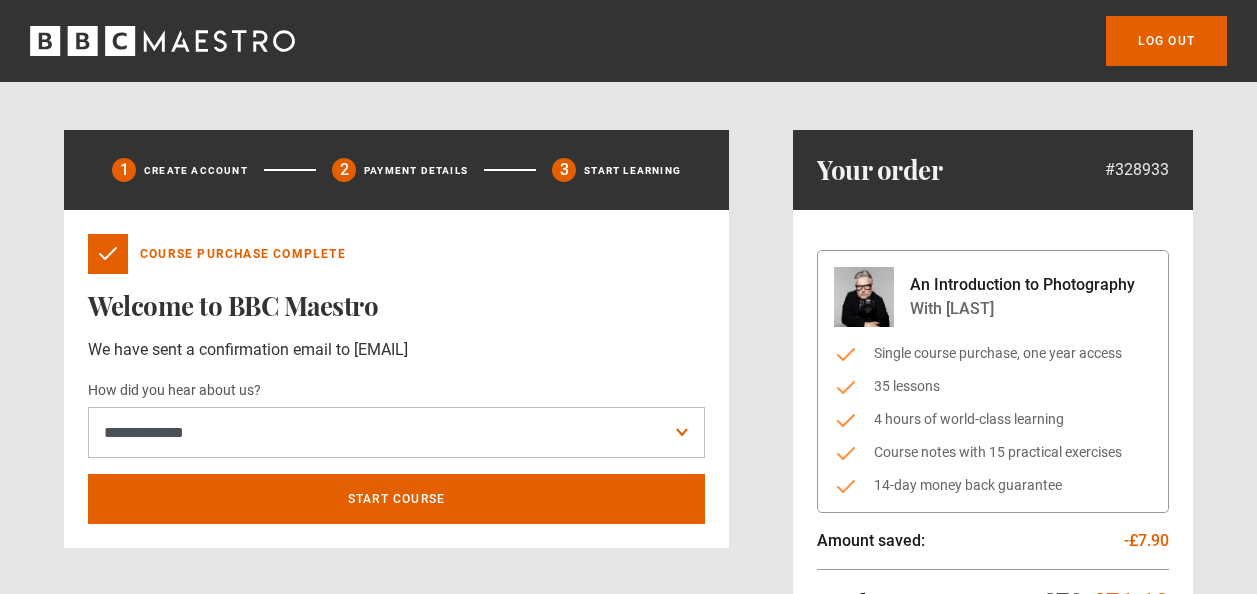 scroll, scrollTop: 0, scrollLeft: 0, axis: both 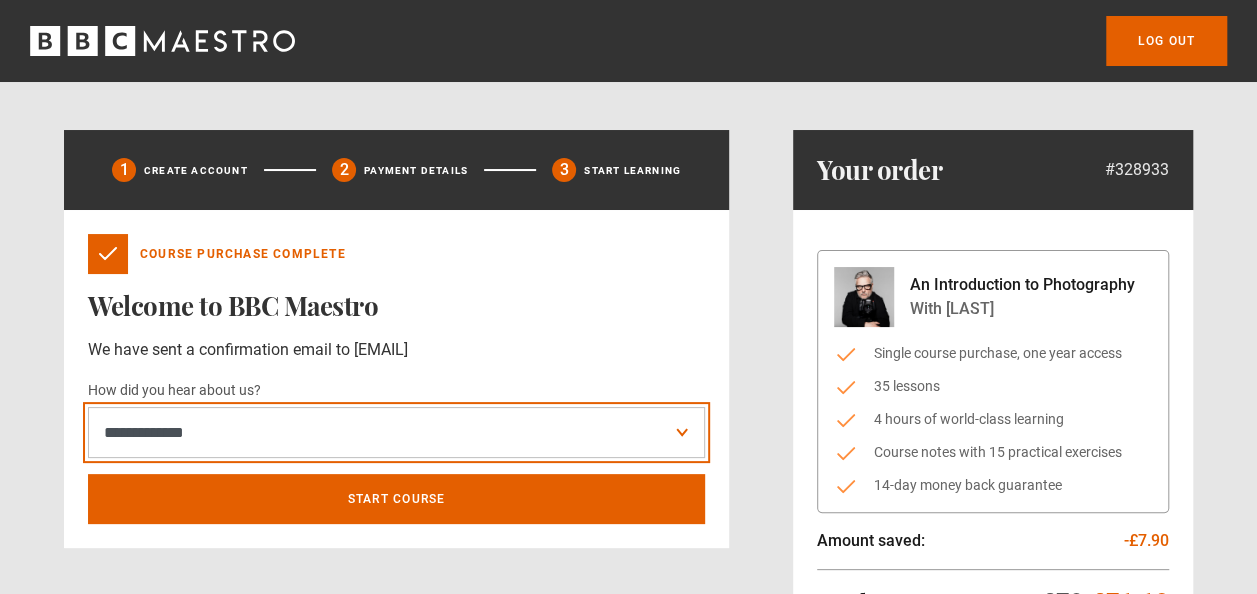 click on "**********" at bounding box center (396, 432) 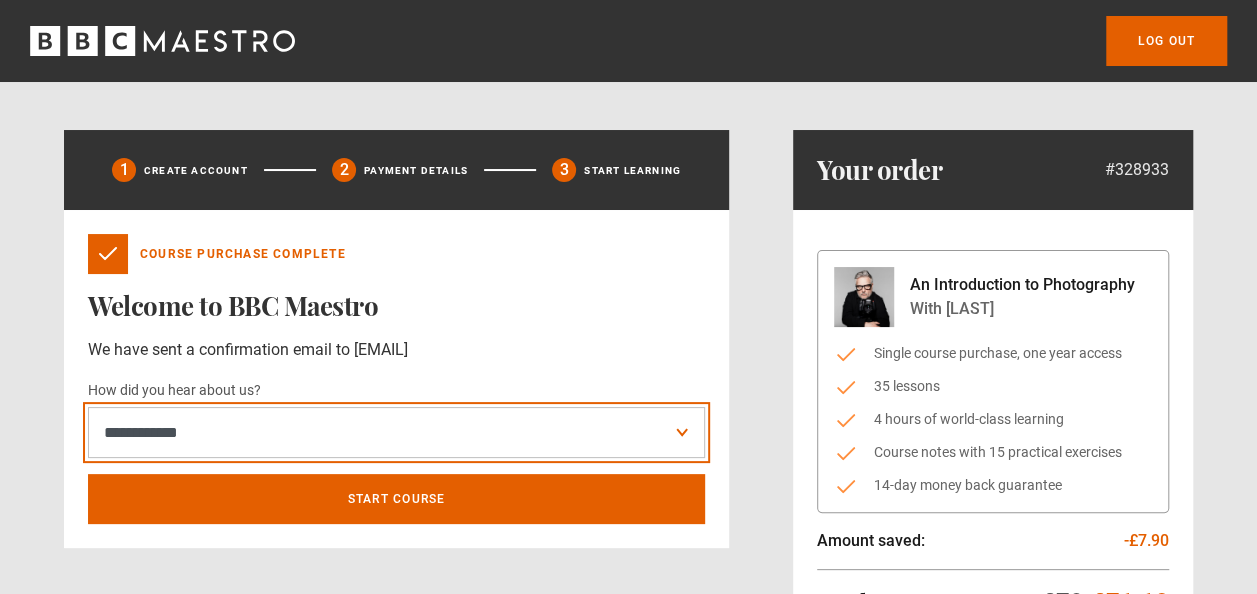 click on "**********" at bounding box center (396, 432) 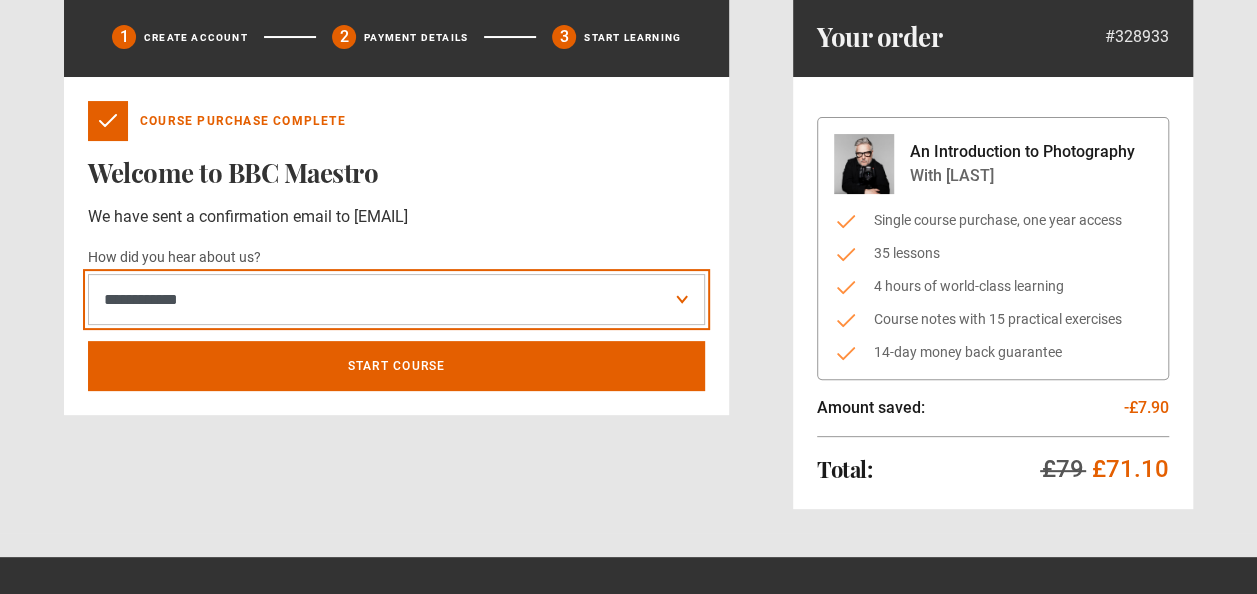 scroll, scrollTop: 160, scrollLeft: 0, axis: vertical 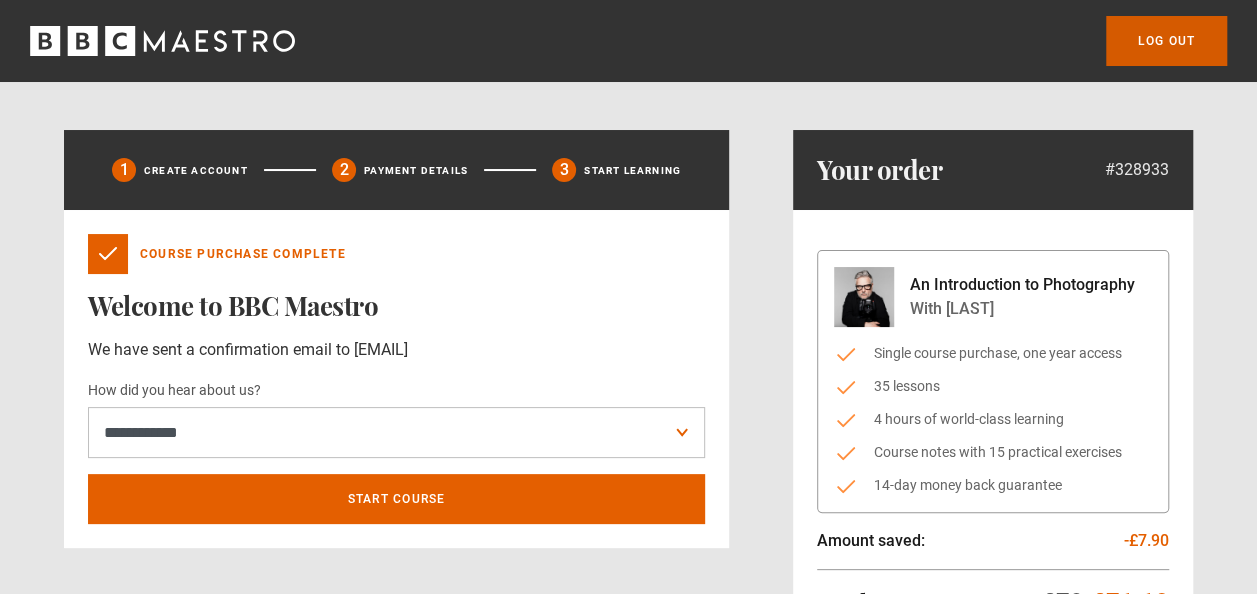 click on "Log out" at bounding box center (1166, 41) 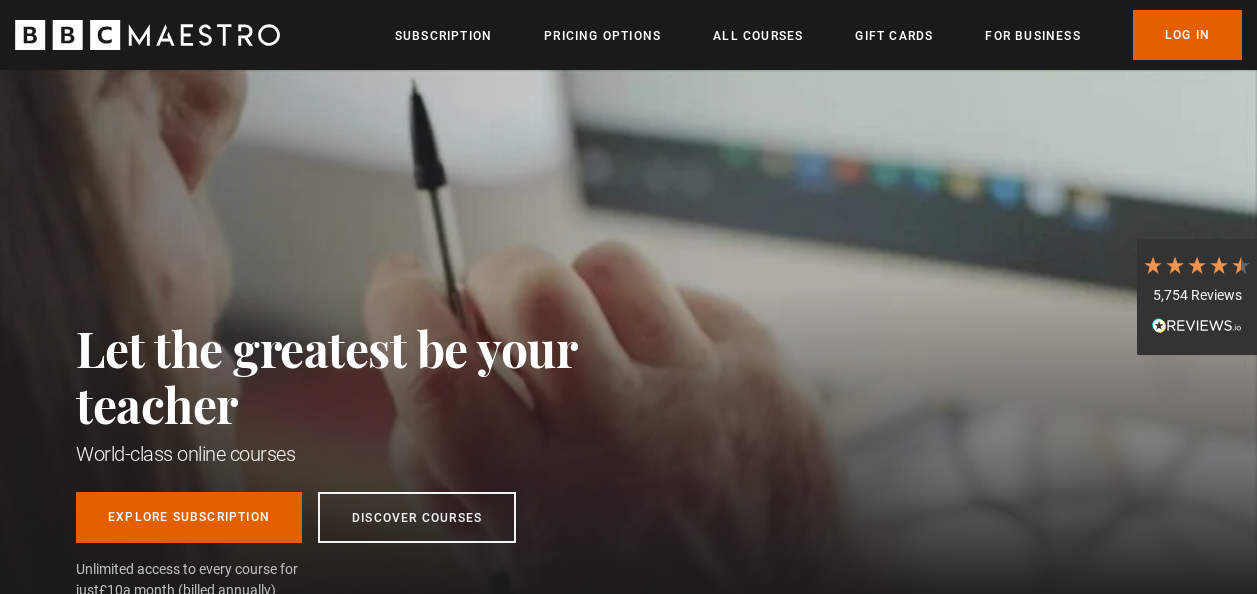 scroll, scrollTop: 0, scrollLeft: 0, axis: both 